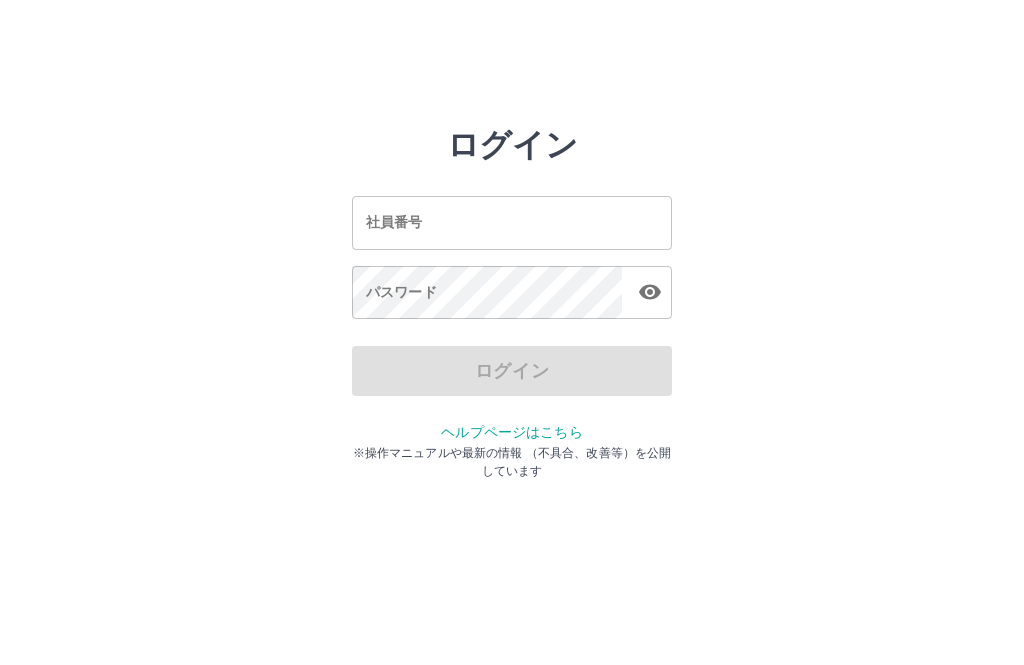 scroll, scrollTop: 0, scrollLeft: 0, axis: both 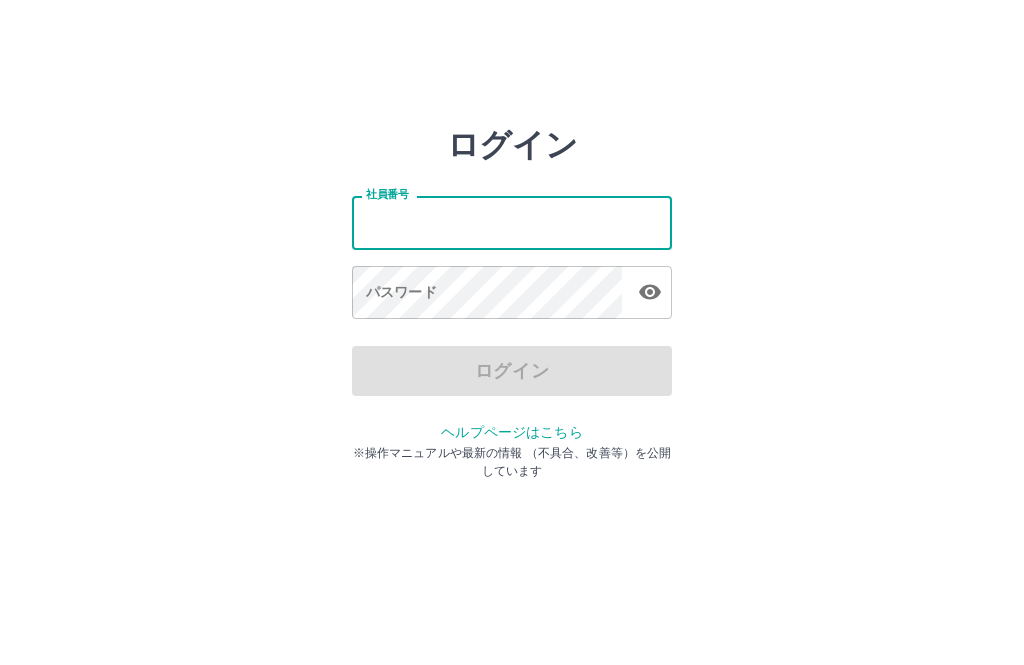 click on "ログイン 社員番号 社員番号 パスワード パスワード ログイン ヘルプページはこちら ※操作マニュアルや最新の情報 （不具合、改善等）を公開しています" at bounding box center (512, 286) 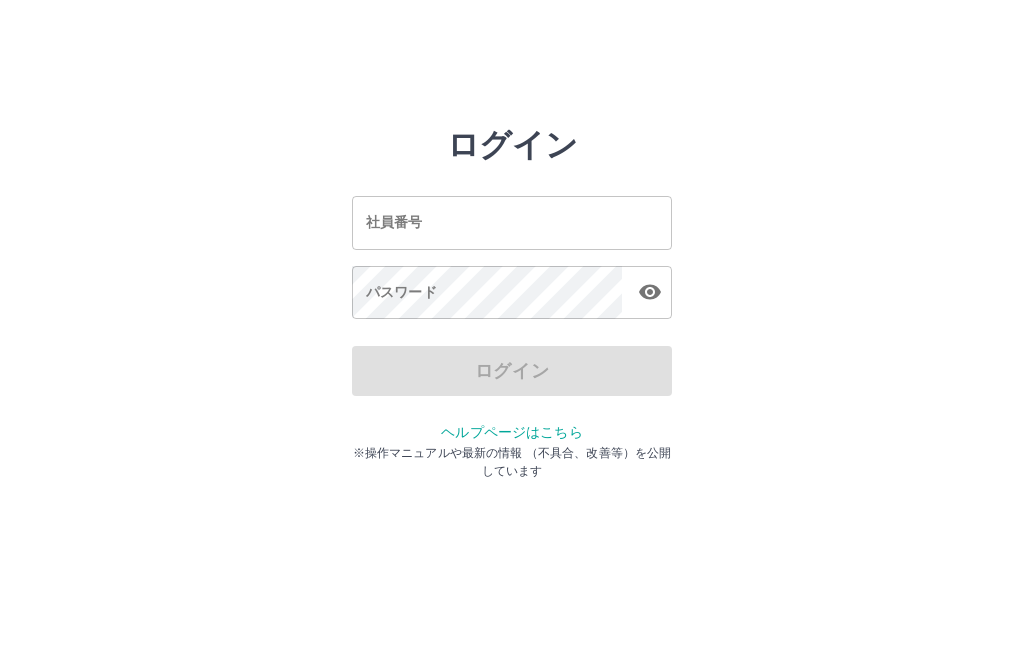 click on "社員番号" at bounding box center [512, 222] 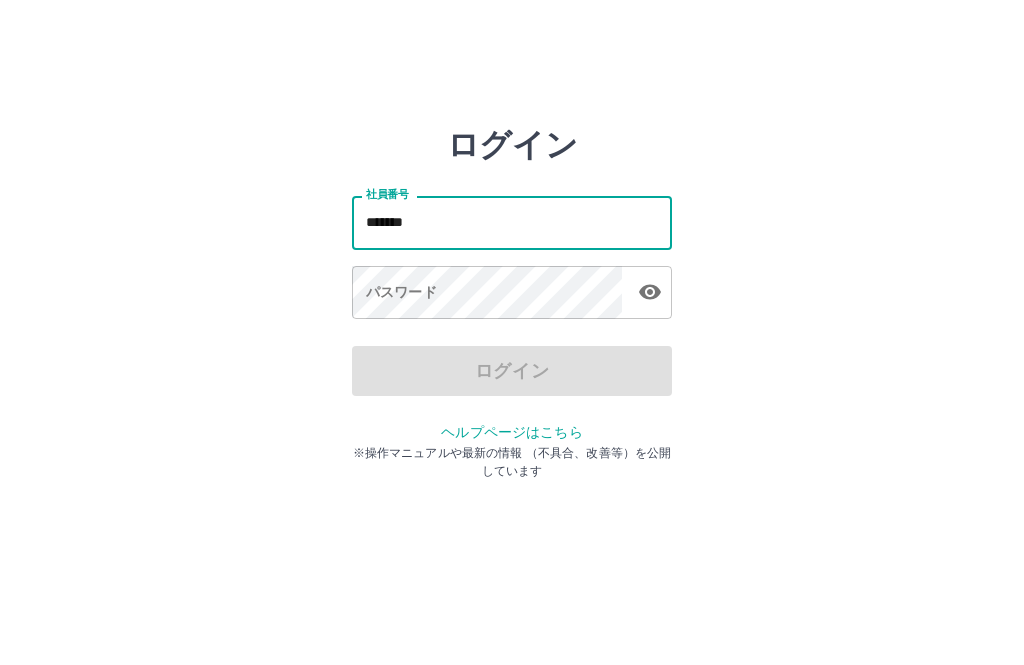 type on "*******" 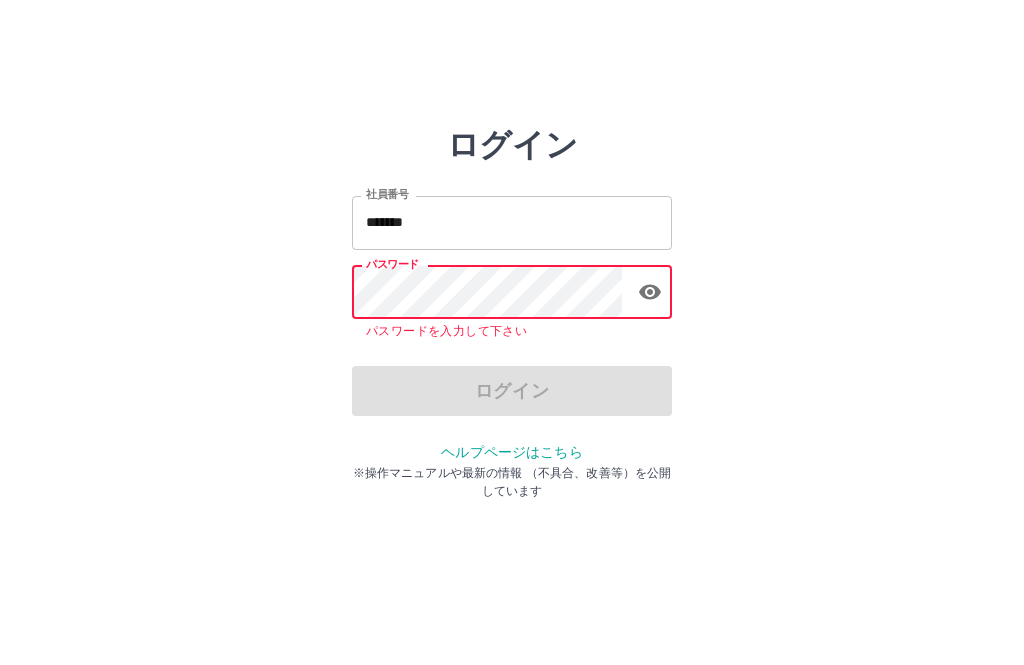 click on "ログイン 社員番号 ******* 社員番号 パスワード パスワード パスワードを入力して下さい ログイン ヘルプページはこちら ※操作マニュアルや最新の情報 （不具合、改善等）を公開しています" at bounding box center (512, 286) 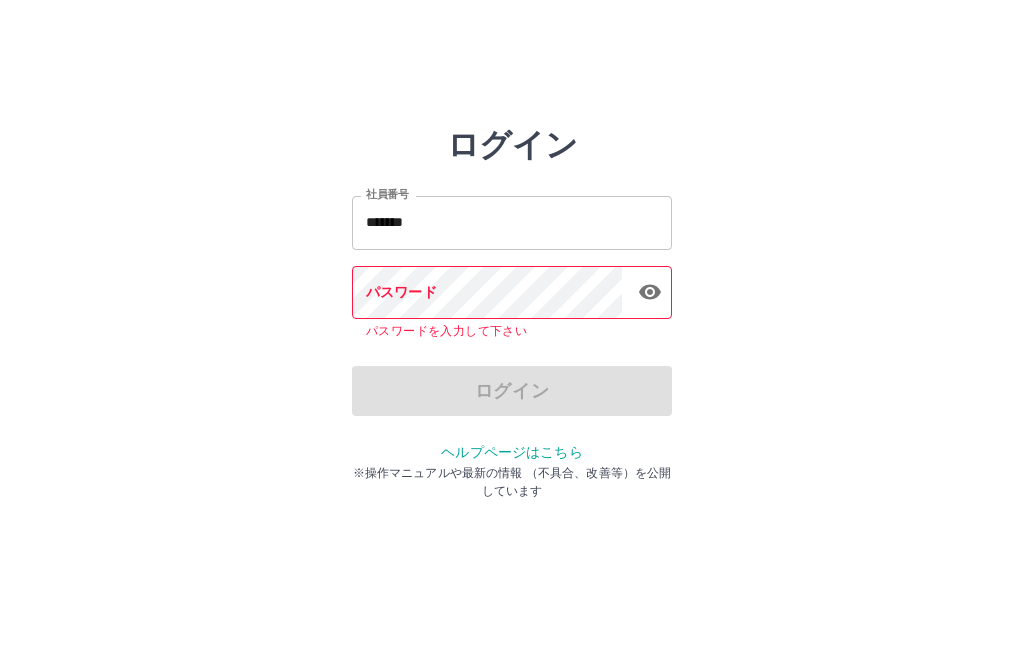 click on "ログイン 社員番号 ******* 社員番号 パスワード パスワード パスワードを入力して下さい ログイン ヘルプページはこちら ※操作マニュアルや最新の情報 （不具合、改善等）を公開しています" at bounding box center (512, 286) 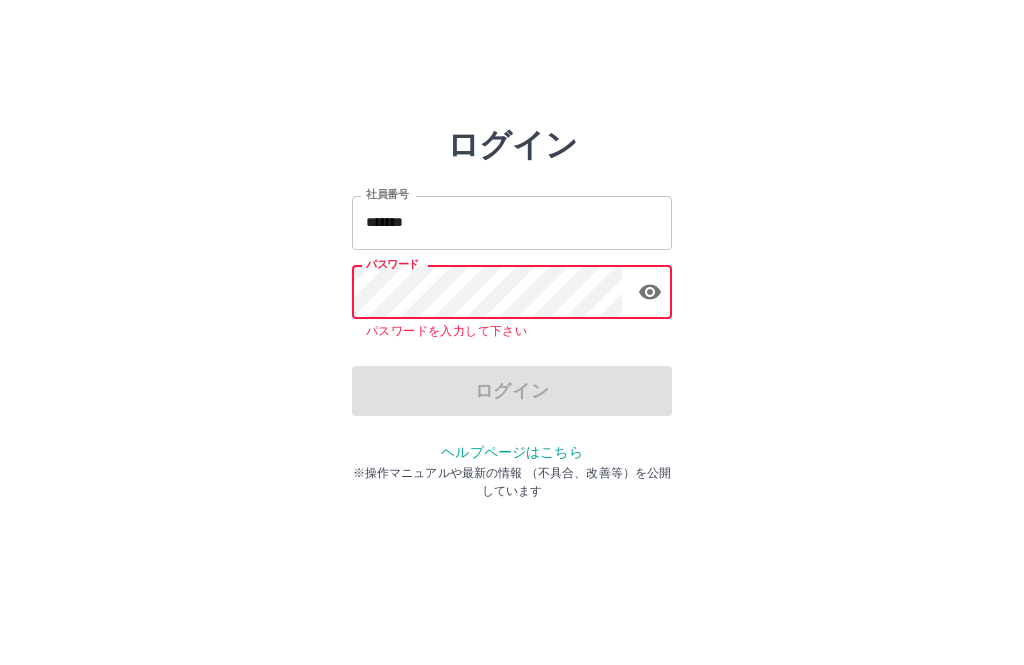 click on "ログイン 社員番号 ******* 社員番号 パスワード パスワード パスワードを入力して下さい ログイン ヘルプページはこちら ※操作マニュアルや最新の情報 （不具合、改善等）を公開しています" at bounding box center [512, 223] 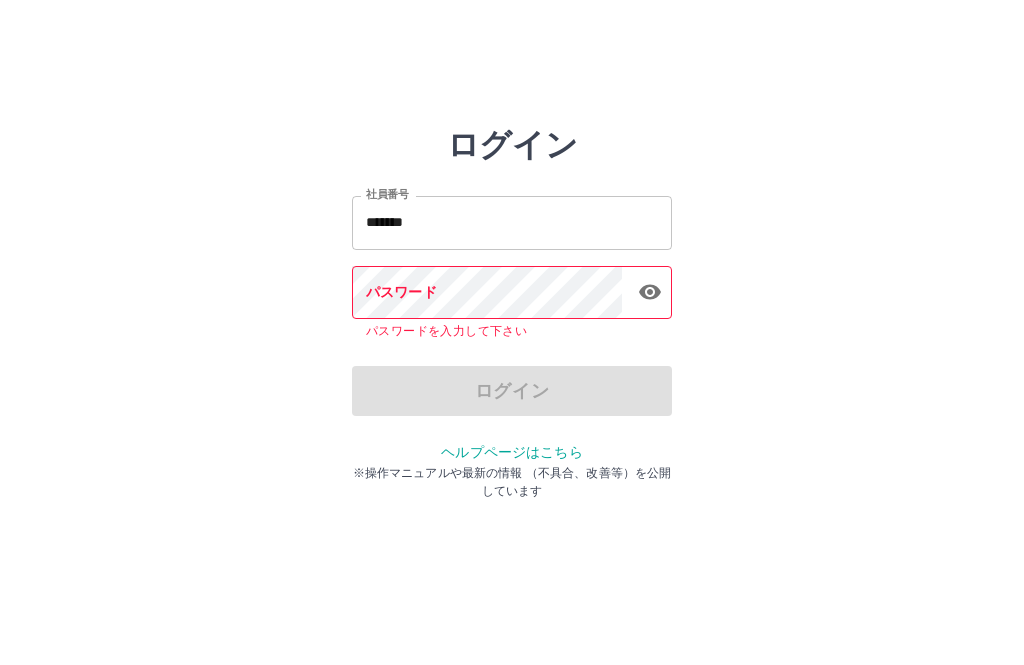 click on "ログイン 社員番号 ******* 社員番号 パスワード パスワード パスワードを入力して下さい ログイン ヘルプページはこちら ※操作マニュアルや最新の情報 （不具合、改善等）を公開しています" at bounding box center (512, 223) 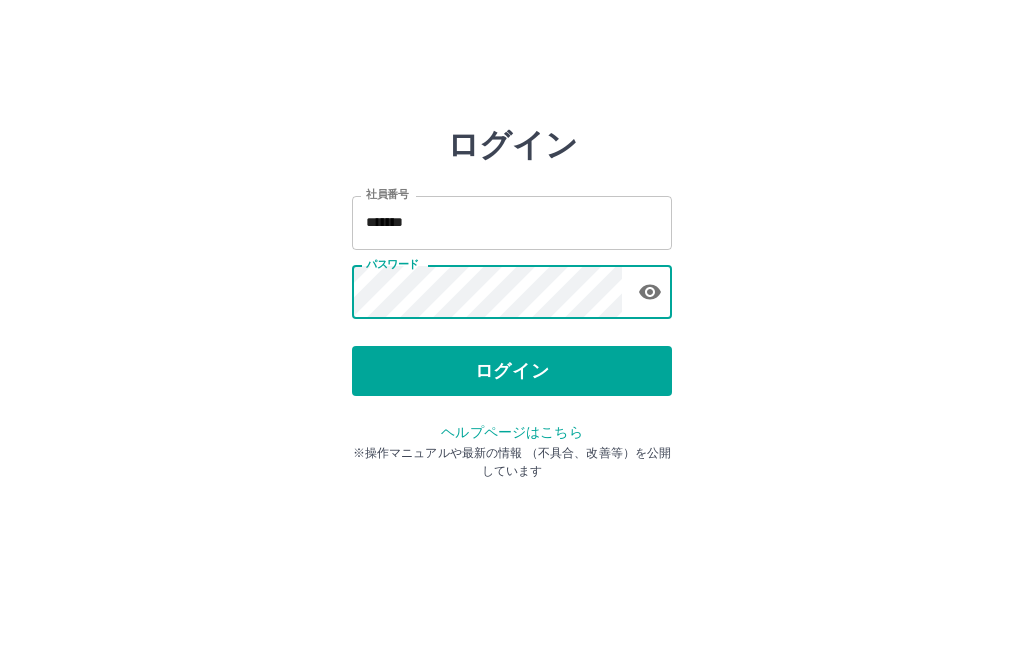 click on "ログイン 社員番号 ******* 社員番号 パスワード パスワード ログイン ヘルプページはこちら ※操作マニュアルや最新の情報 （不具合、改善等）を公開しています" at bounding box center (512, 286) 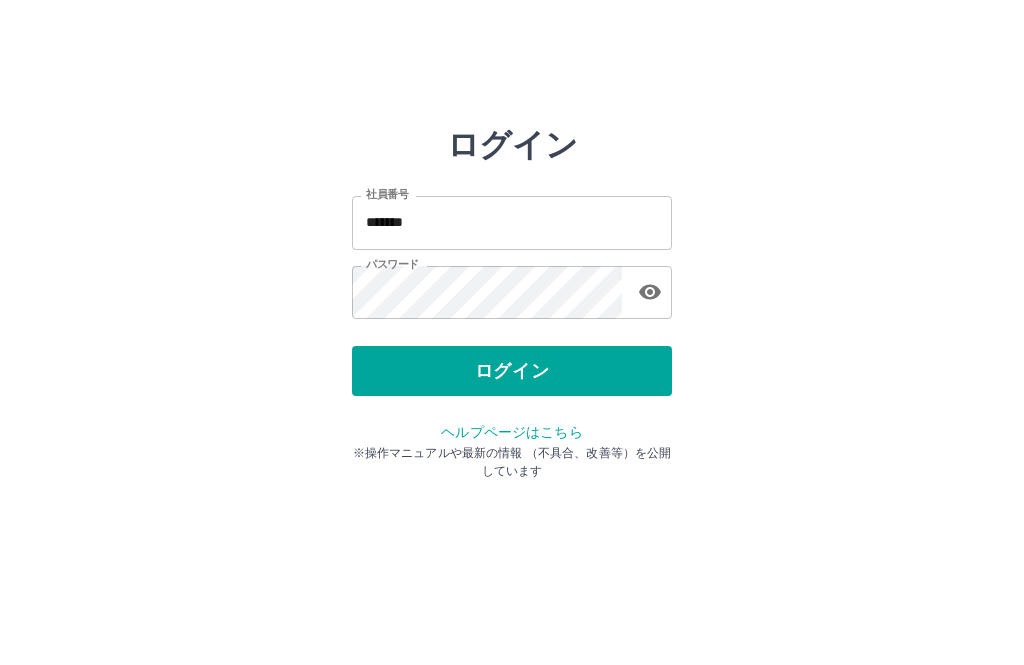 click on "ログイン" at bounding box center (512, 371) 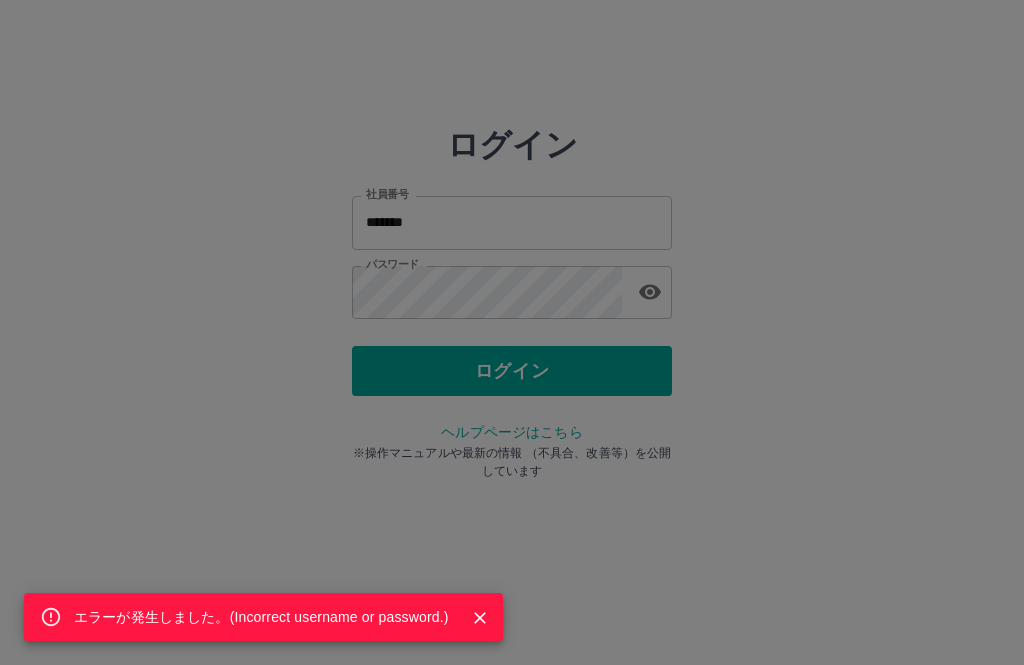 click on "エラーが発生しました。( Incorrect username or password. )" at bounding box center [263, 617] 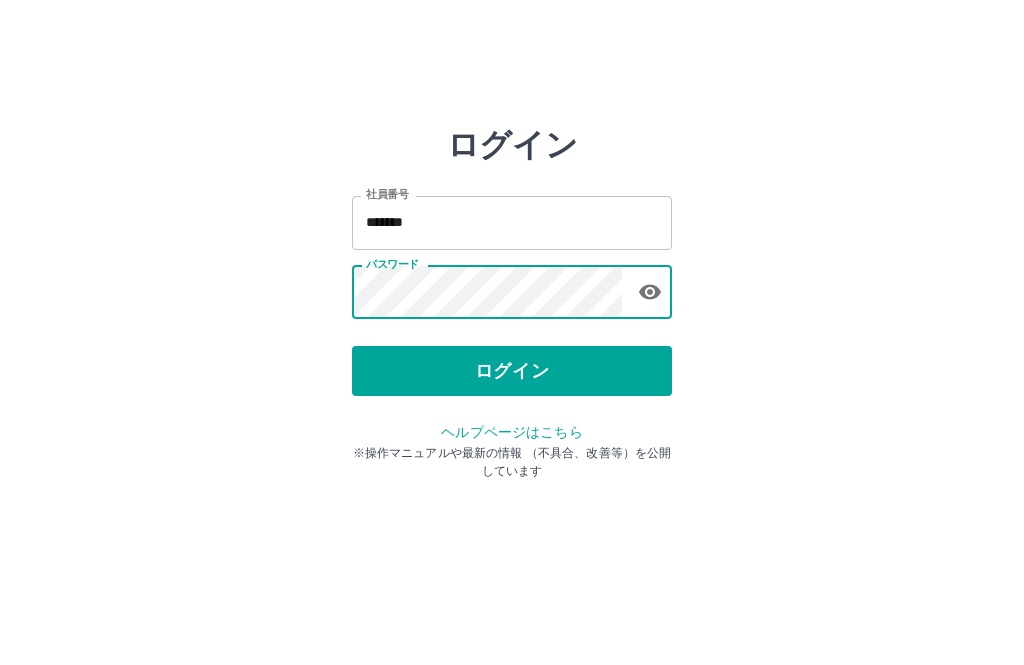 click on "ログイン 社員番号 ******* 社員番号 パスワード パスワード ログイン ヘルプページはこちら ※操作マニュアルや最新の情報 （不具合、改善等）を公開しています" at bounding box center [512, 286] 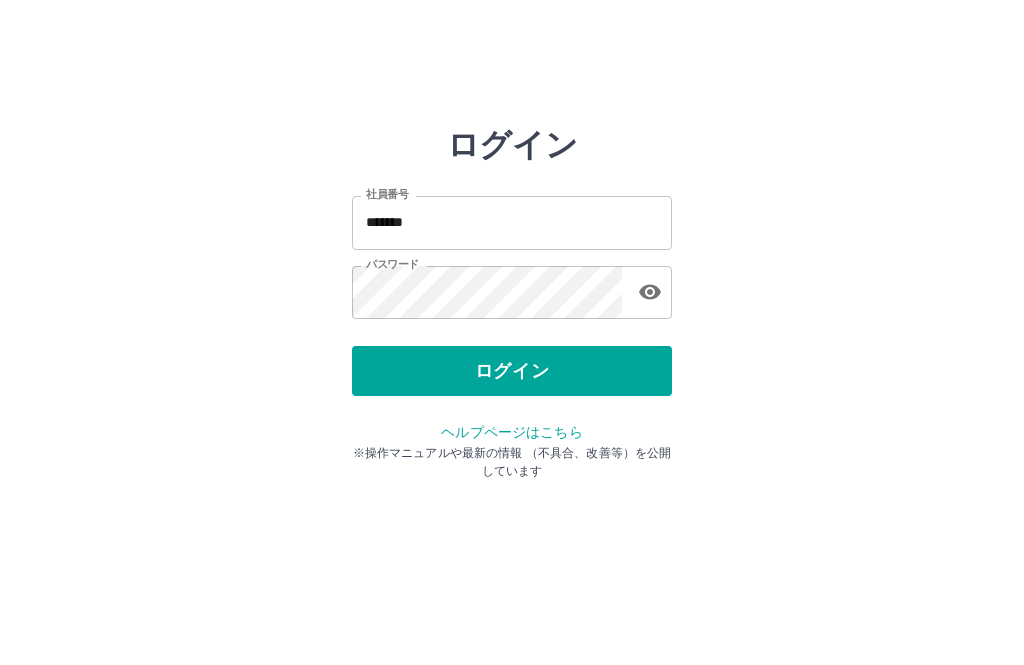 click on "ログイン 社員番号 ******* 社員番号 パスワード パスワード ログイン ヘルプページはこちら ※操作マニュアルや最新の情報 （不具合、改善等）を公開しています" at bounding box center (512, 286) 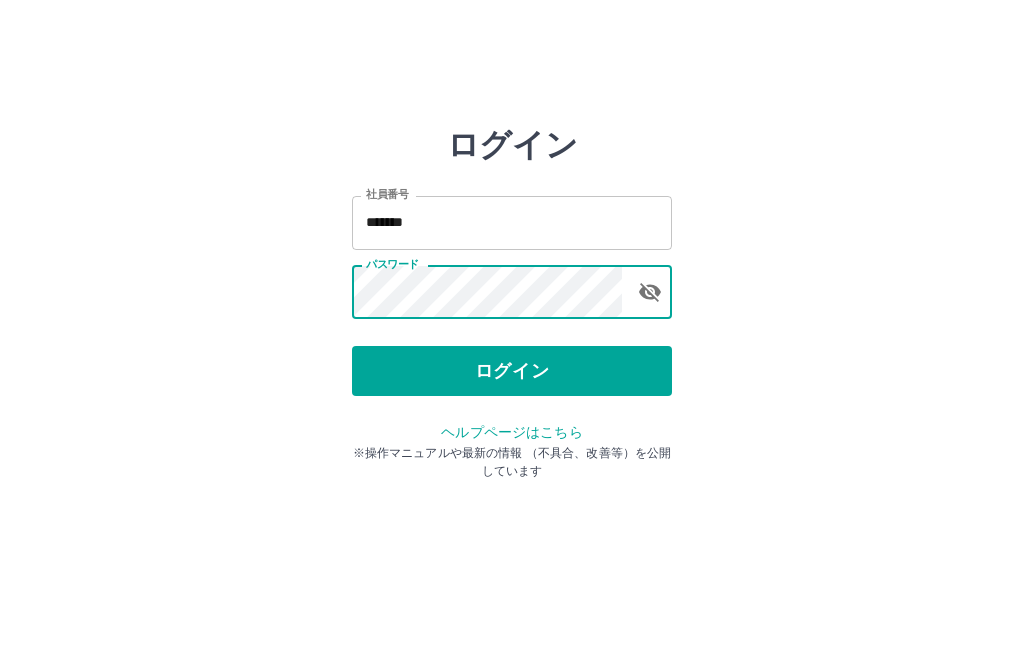 click on "ログイン 社員番号 ******* 社員番号 パスワード パスワード ログイン ヘルプページはこちら ※操作マニュアルや最新の情報 （不具合、改善等）を公開しています" at bounding box center (512, 286) 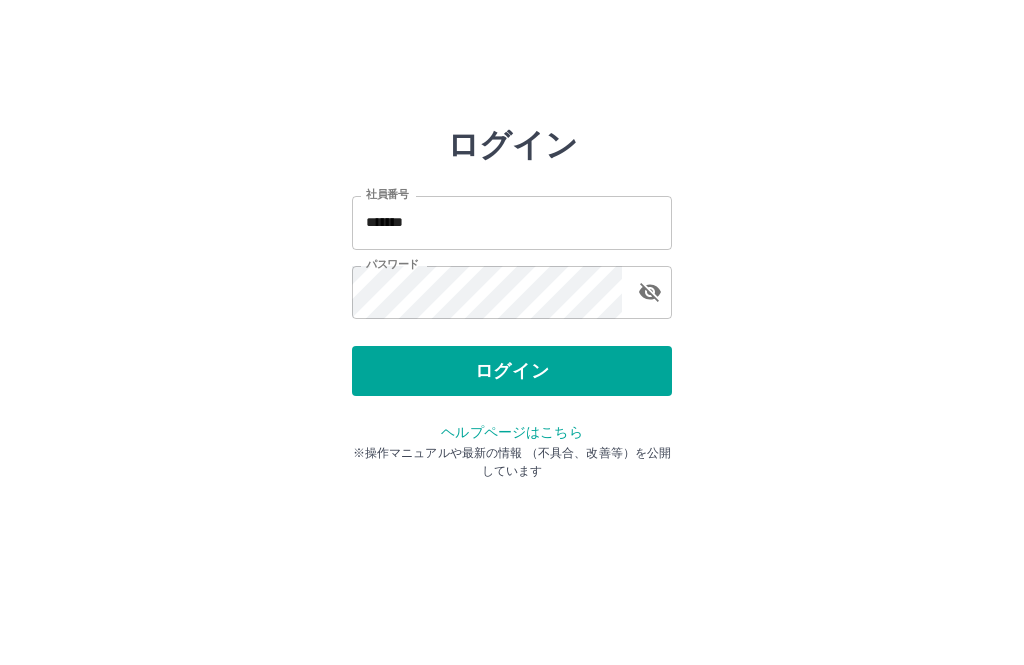 click on "ログイン" at bounding box center (512, 371) 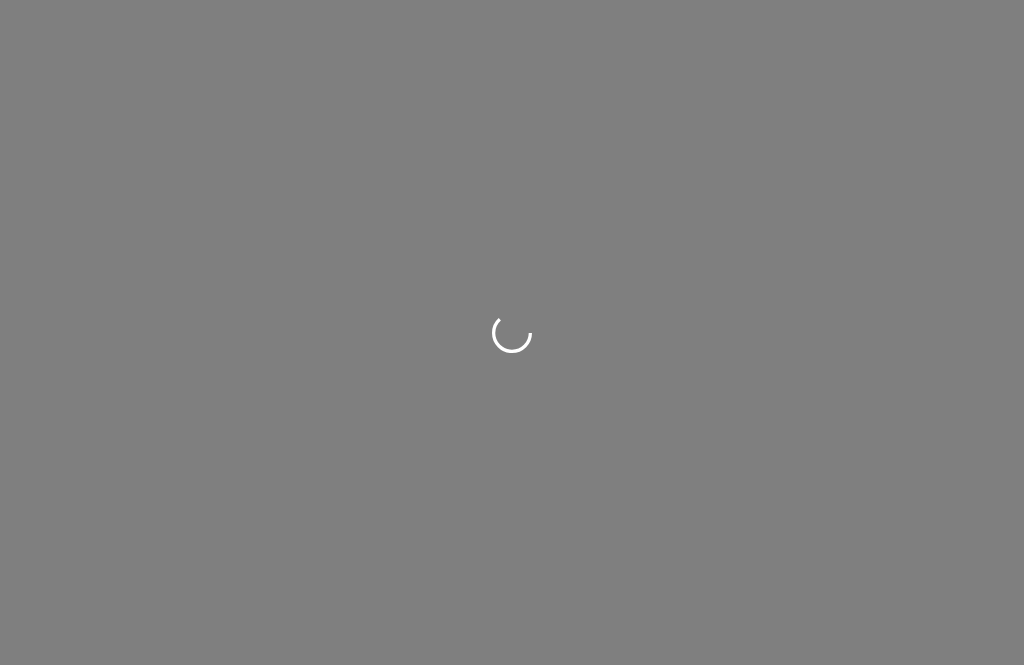 scroll, scrollTop: 0, scrollLeft: 0, axis: both 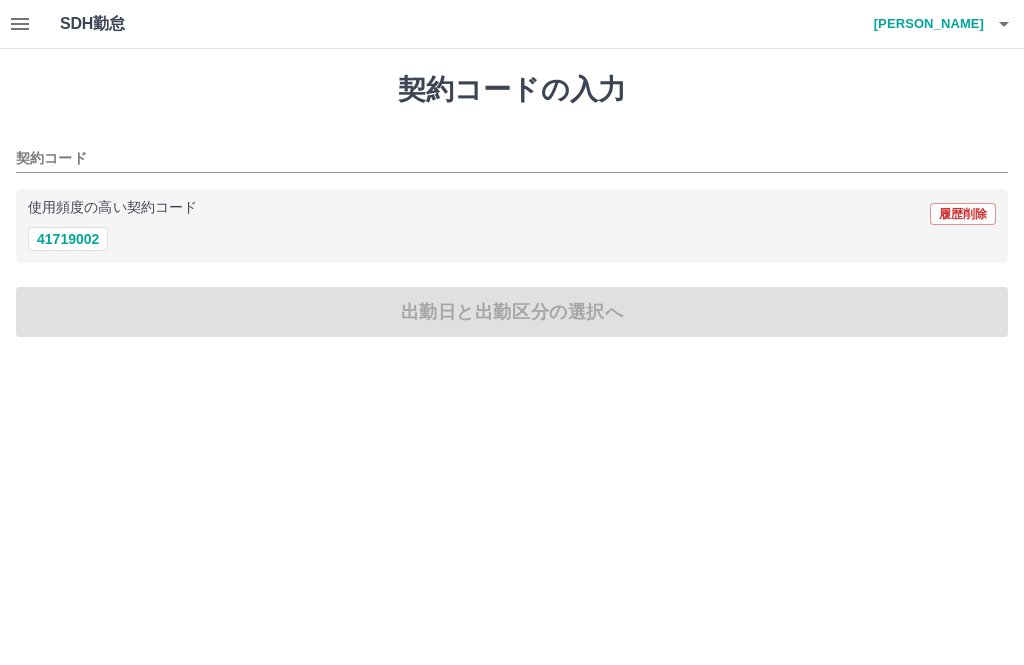 click on "41719002" at bounding box center [68, 239] 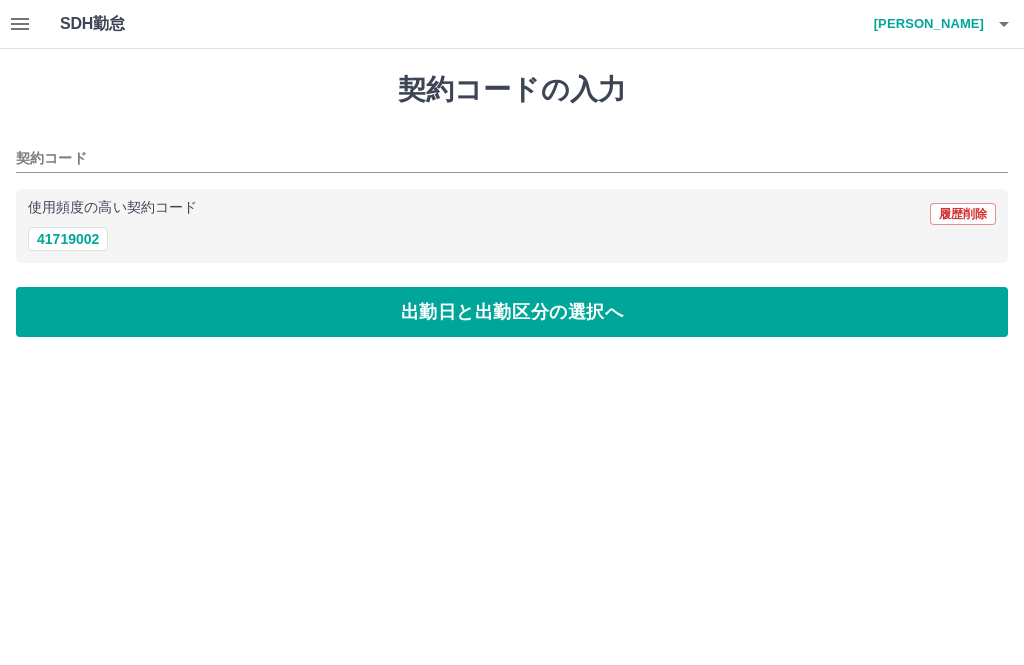 type on "********" 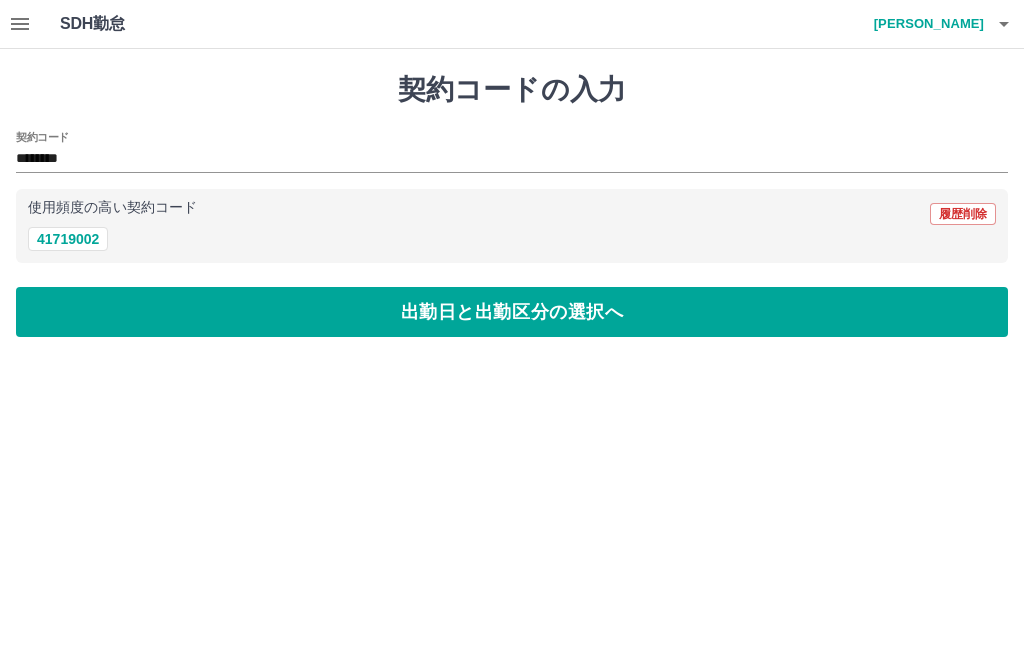 click on "出勤日と出勤区分の選択へ" at bounding box center (512, 312) 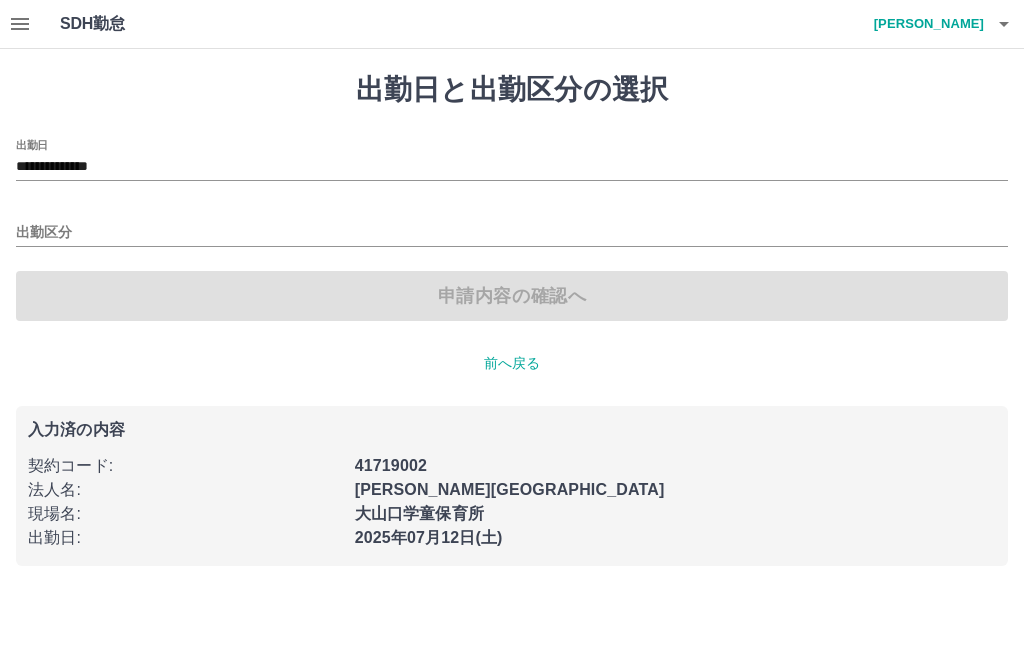click on "**********" at bounding box center (512, 167) 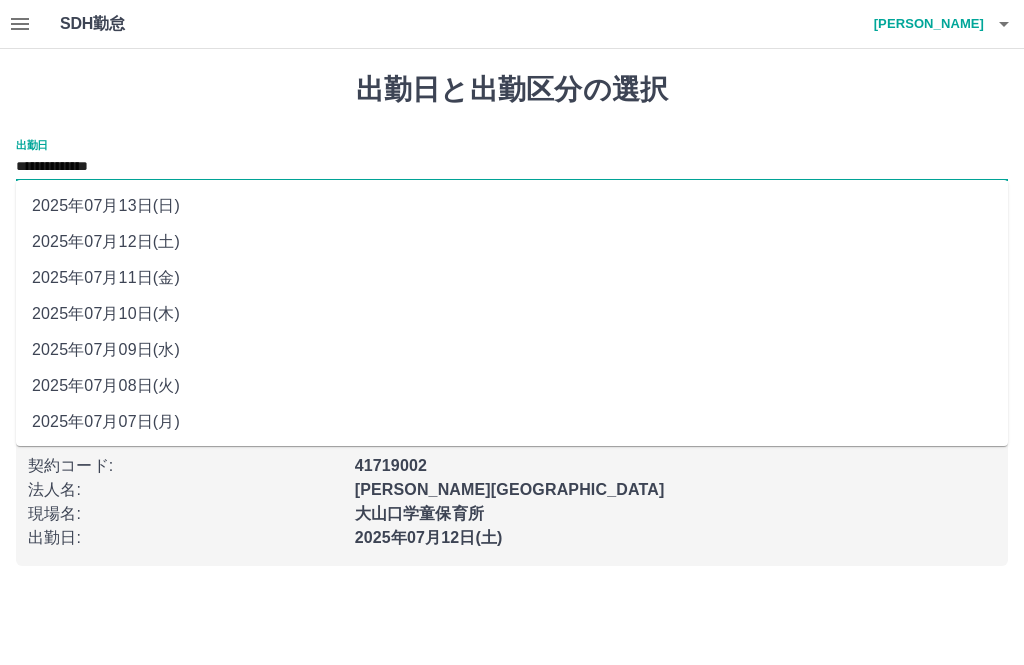 click on "**********" at bounding box center (512, 160) 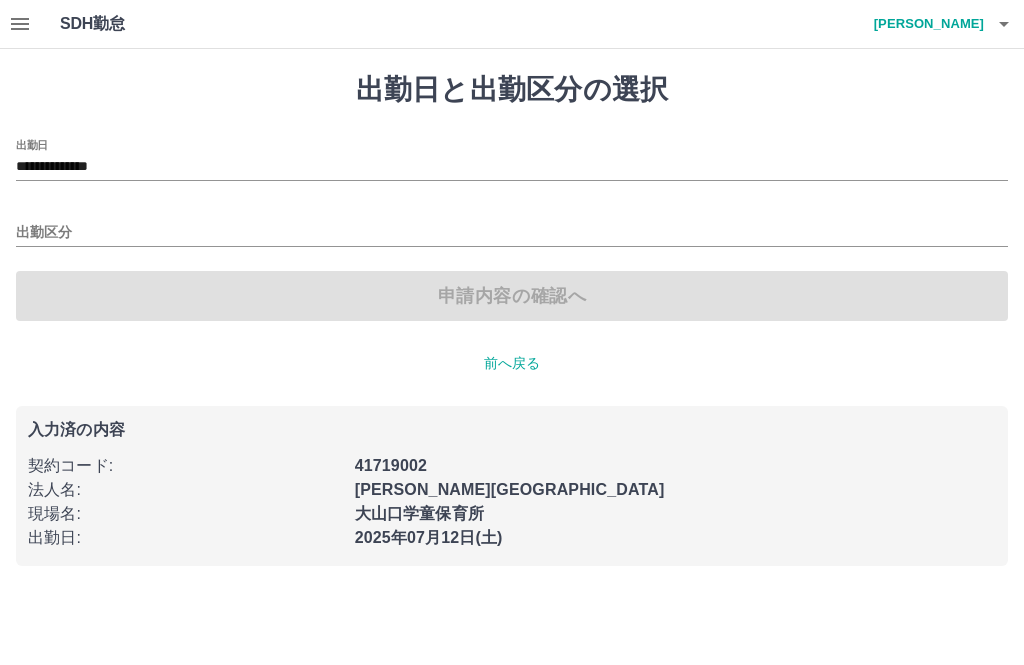 click on "出勤区分" at bounding box center [512, 233] 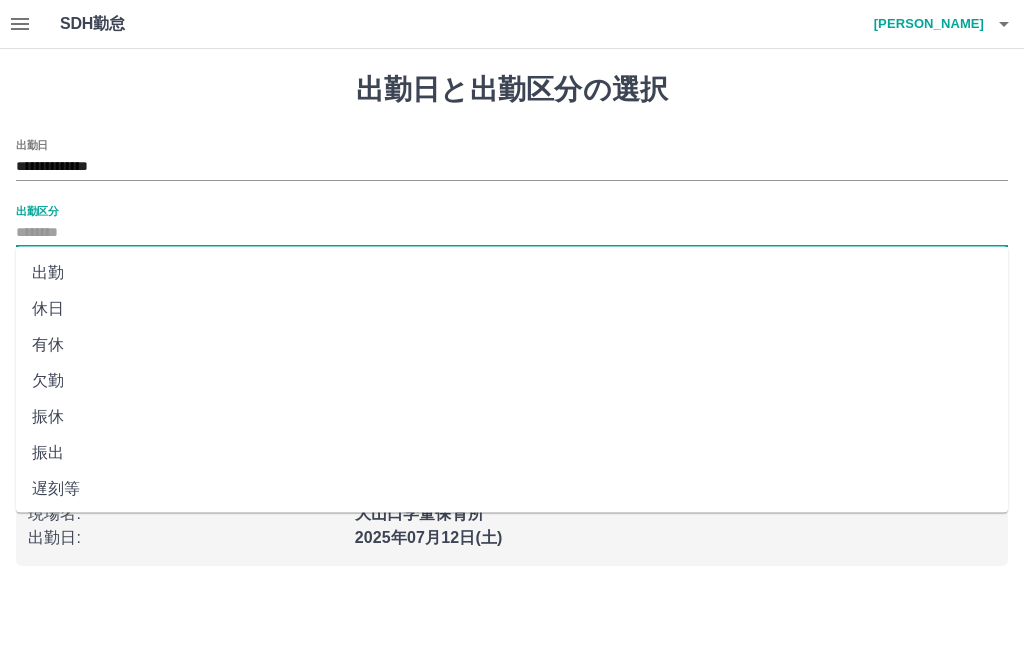 click on "出勤" at bounding box center (512, 273) 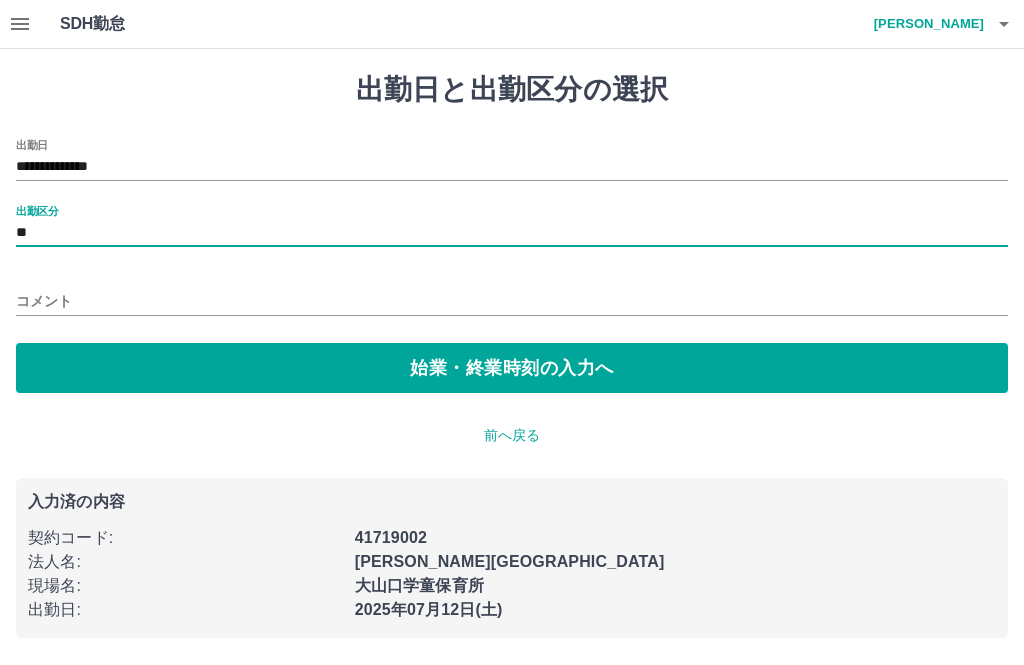 click on "始業・終業時刻の入力へ" at bounding box center (512, 368) 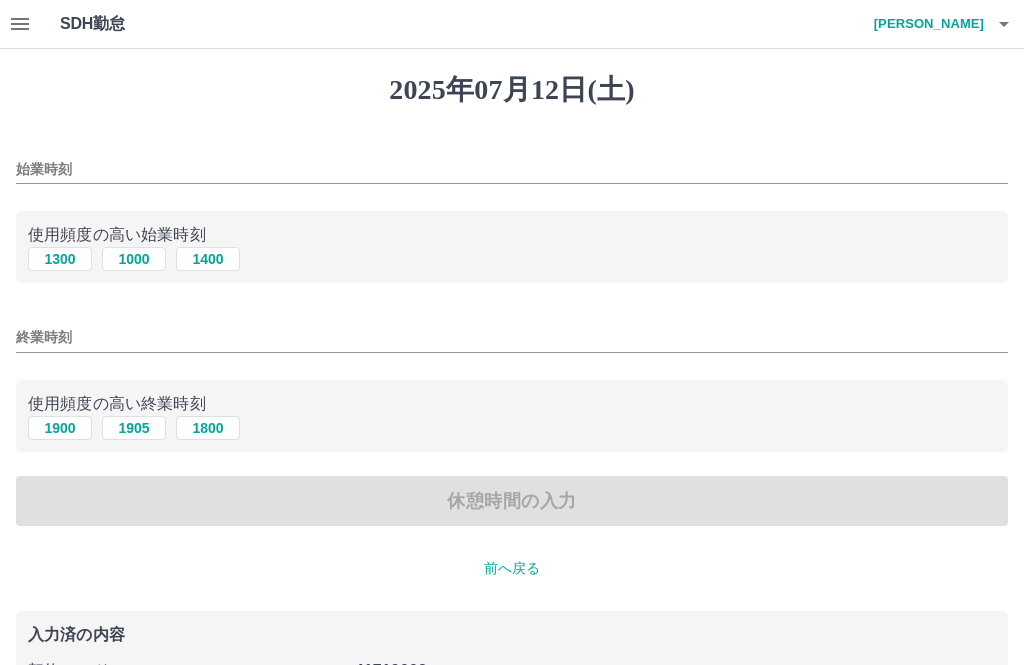 click on "1300" at bounding box center [60, 259] 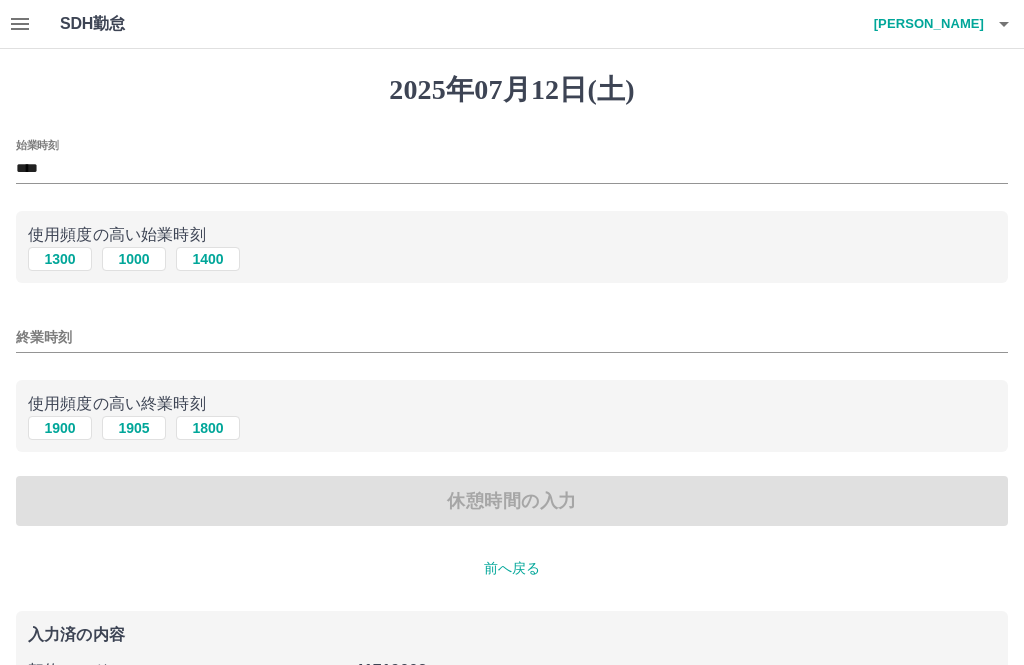 click on "1800" at bounding box center [208, 428] 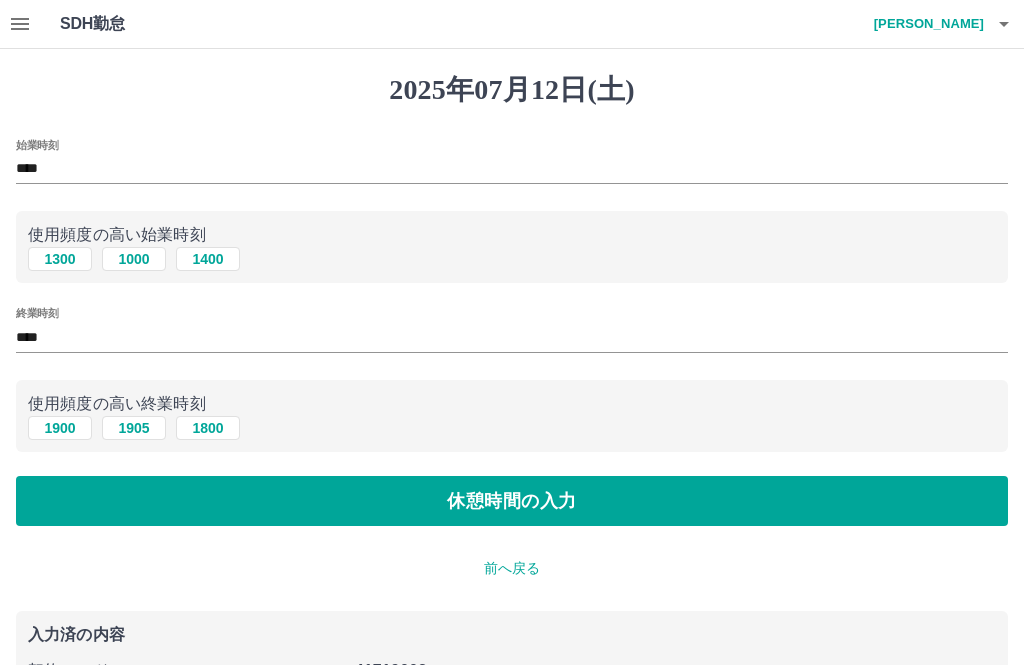 click on "休憩時間の入力" at bounding box center (512, 501) 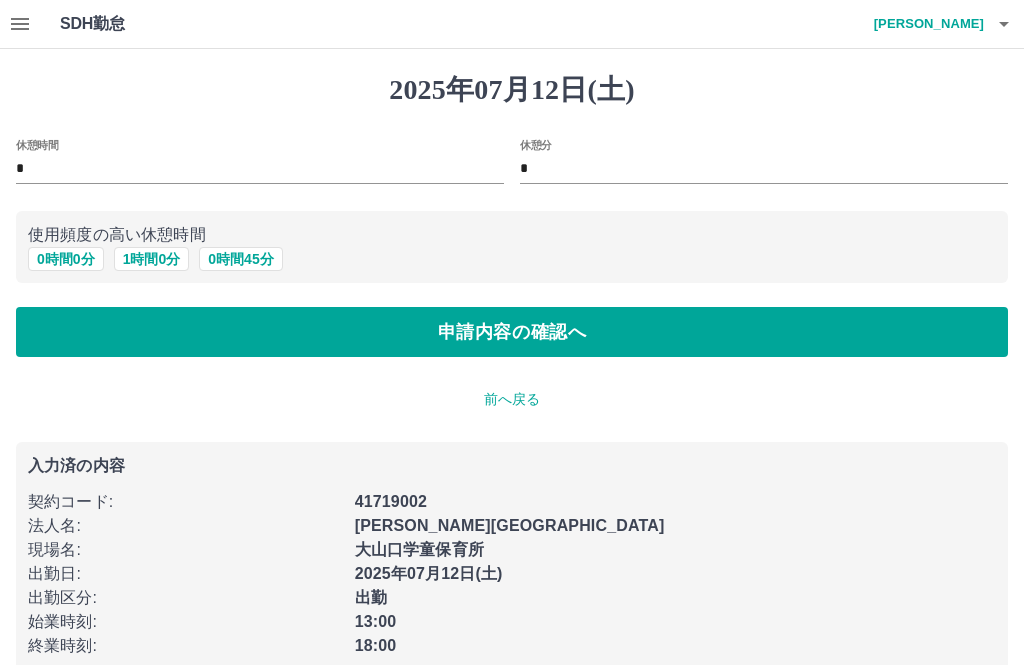 click on "申請内容の確認へ" at bounding box center (512, 332) 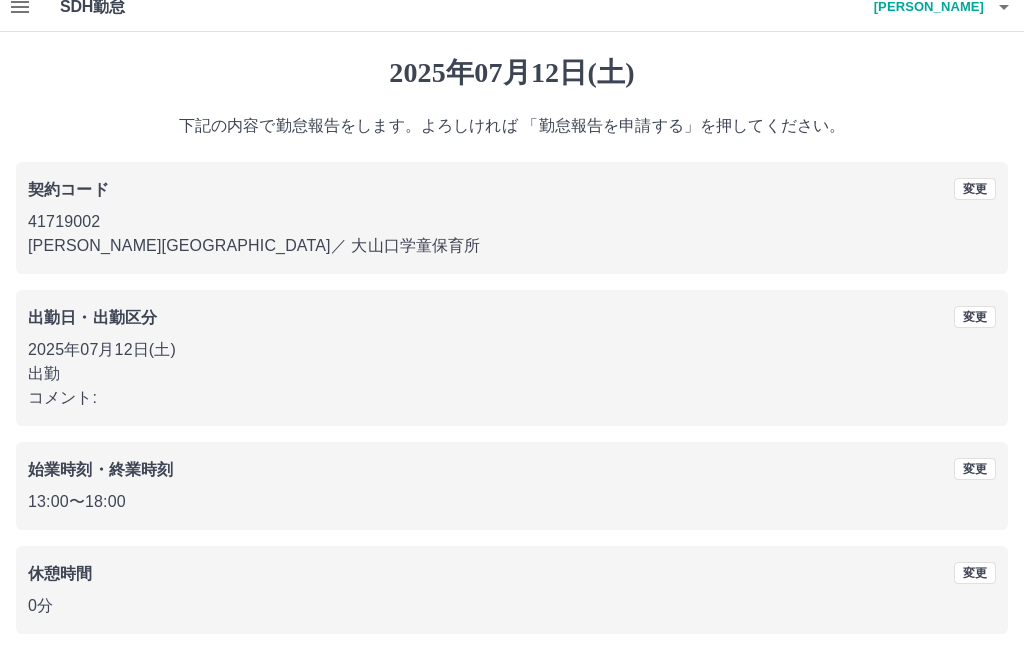 scroll, scrollTop: 17, scrollLeft: 0, axis: vertical 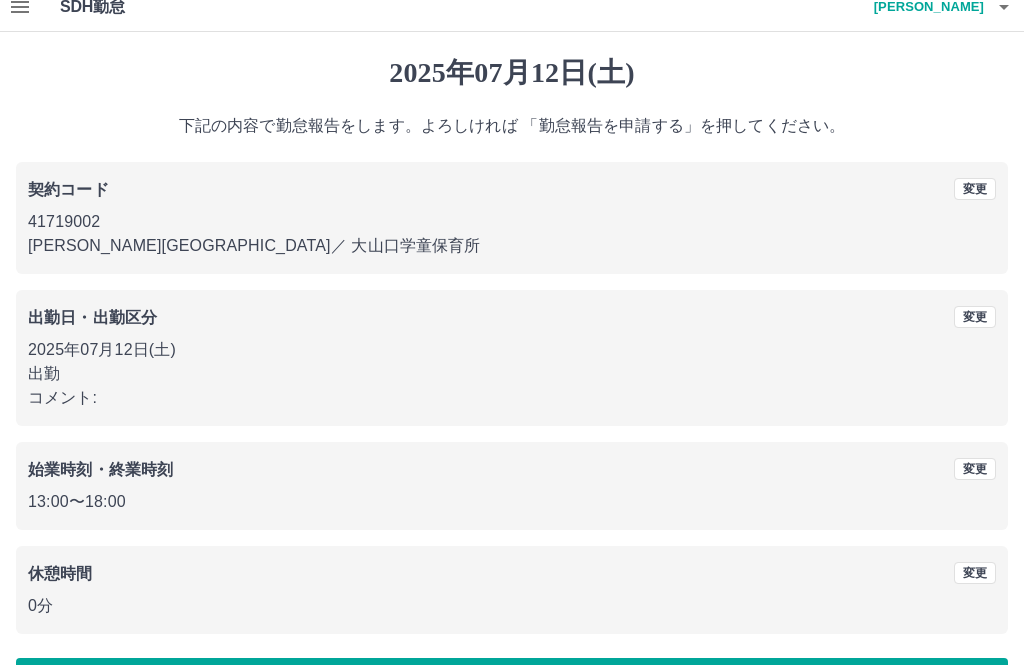 click on "勤怠報告を申請する" at bounding box center [512, 683] 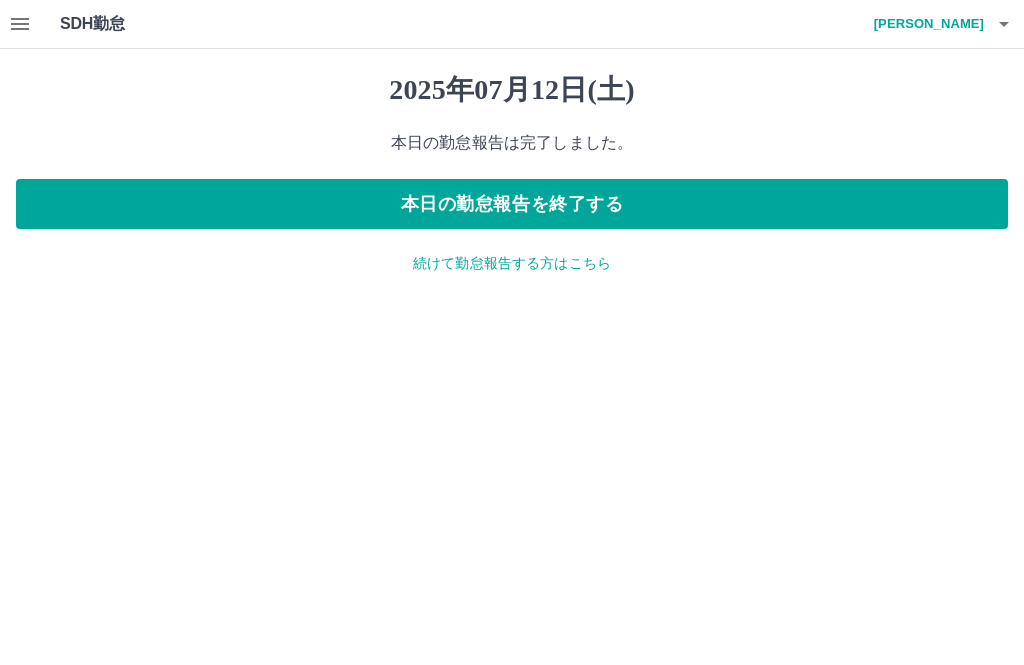 click on "続けて勤怠報告する方はこちら" at bounding box center (512, 263) 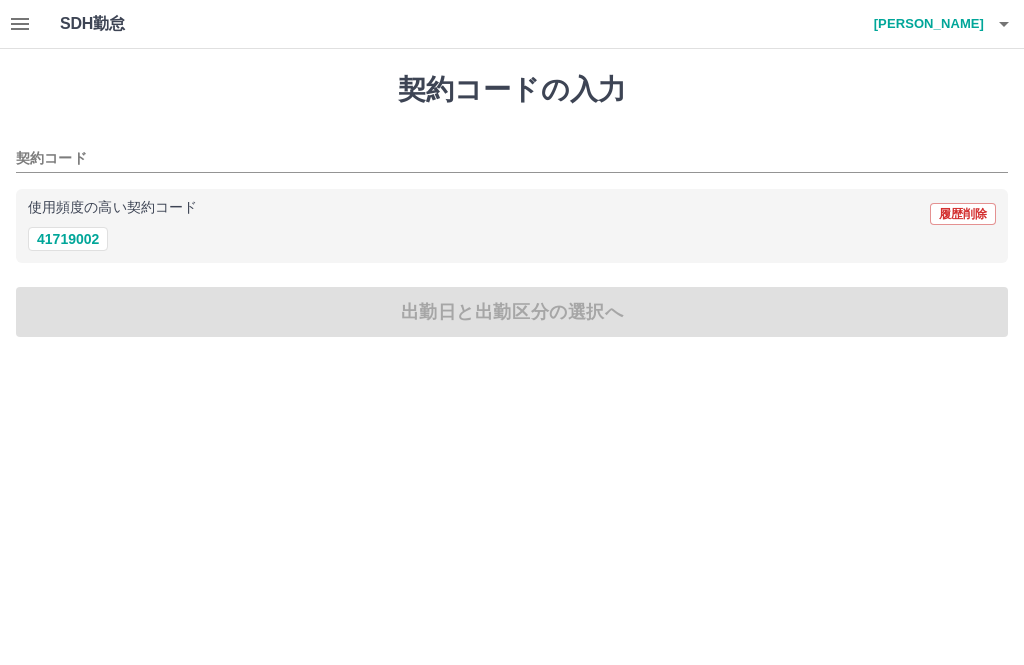 click on "41719002" at bounding box center (68, 239) 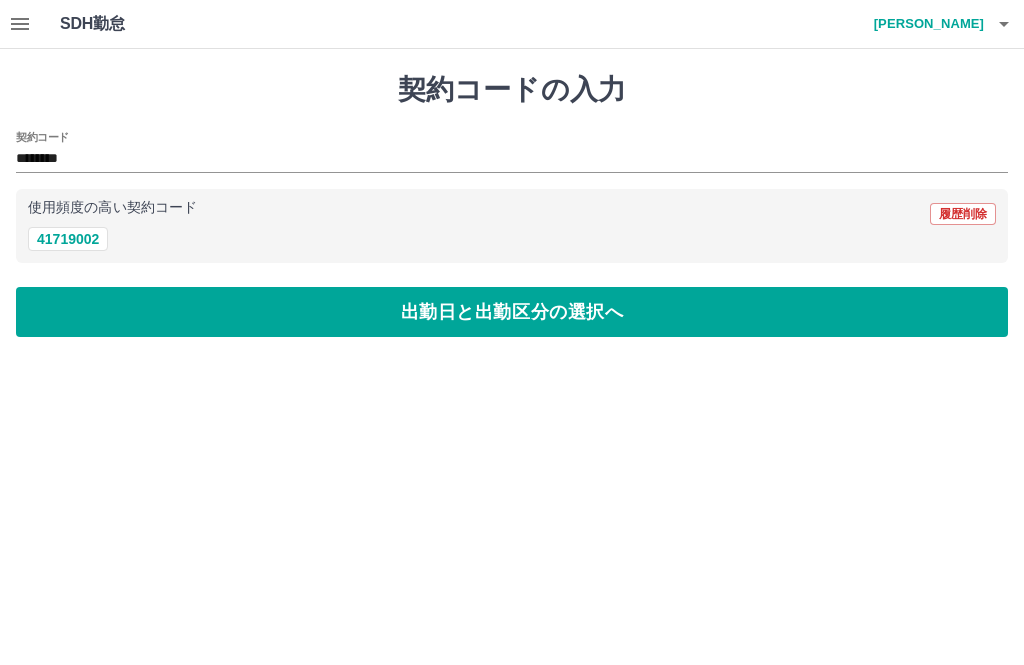 type on "********" 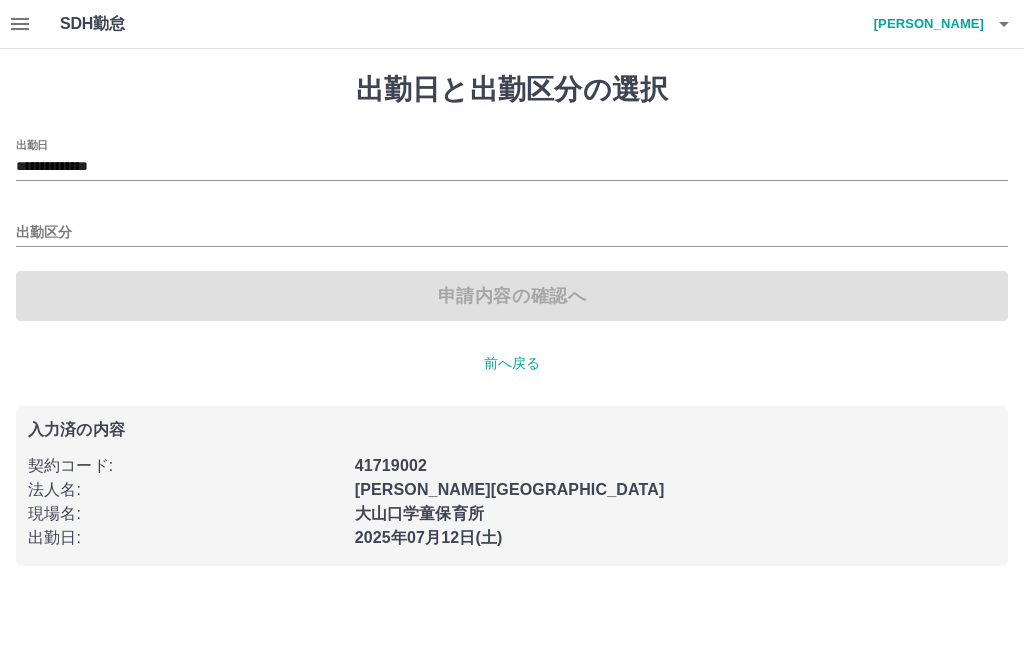 click on "**********" at bounding box center (512, 319) 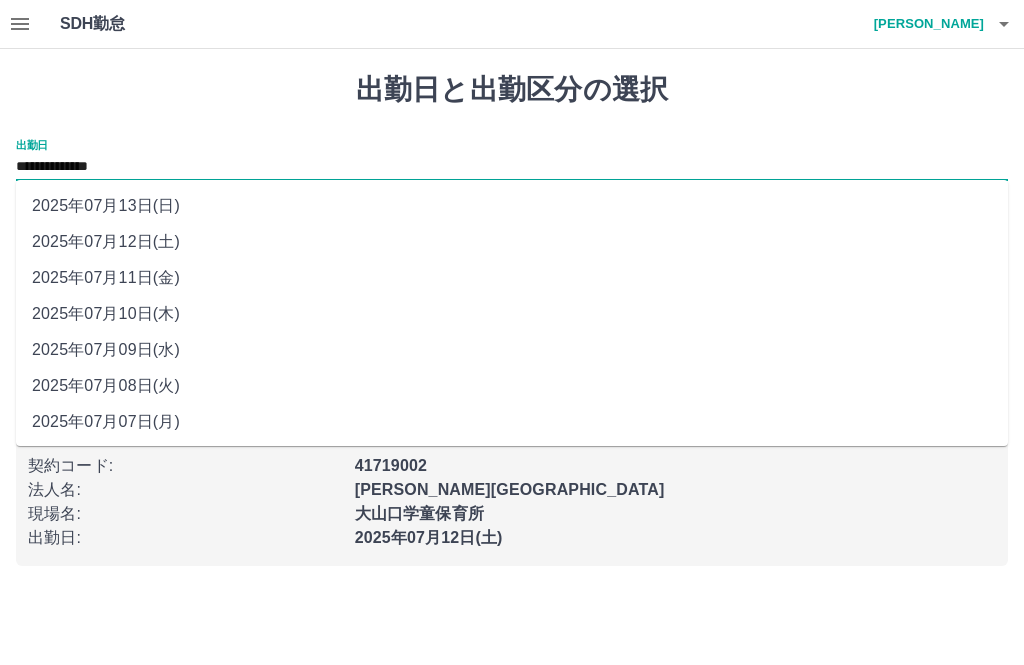 click on "2025年07月13日(日)" at bounding box center (512, 206) 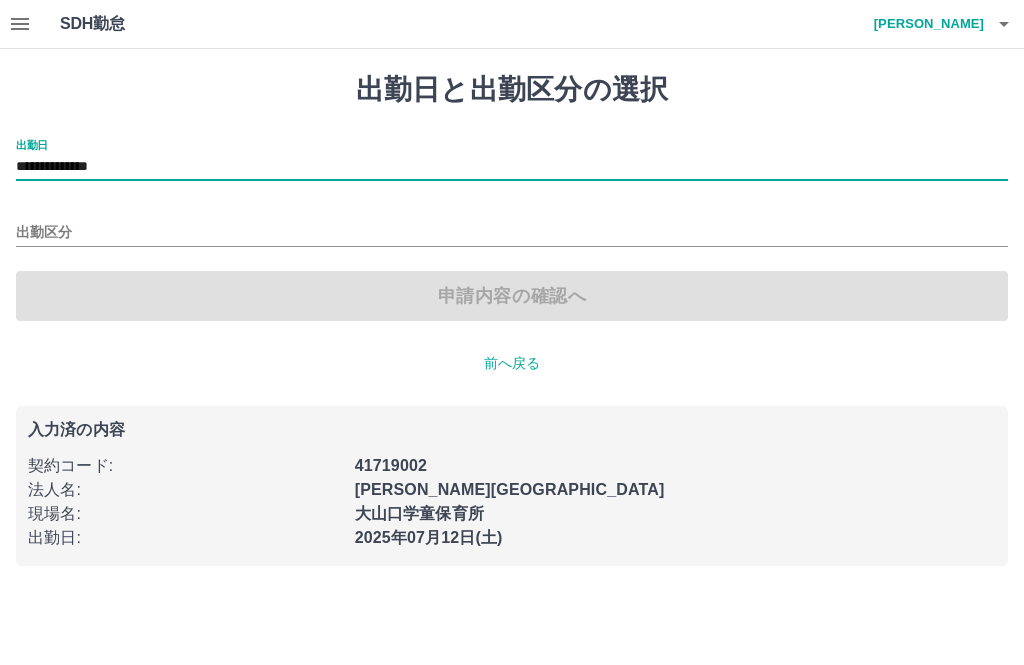 type on "**********" 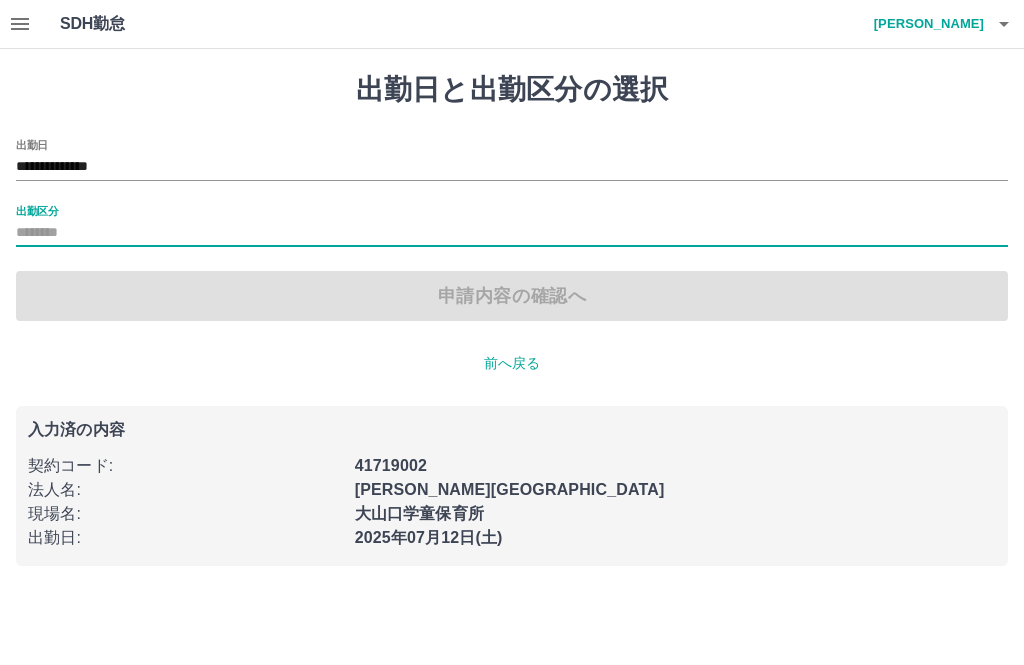 click on "出勤区分" at bounding box center [512, 233] 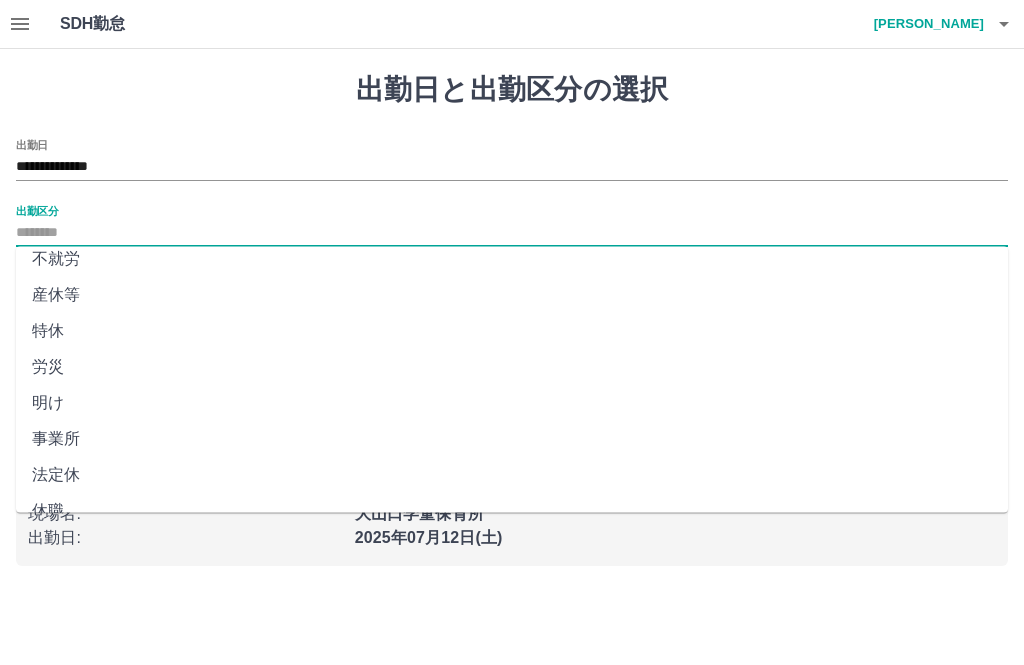 scroll, scrollTop: 372, scrollLeft: 0, axis: vertical 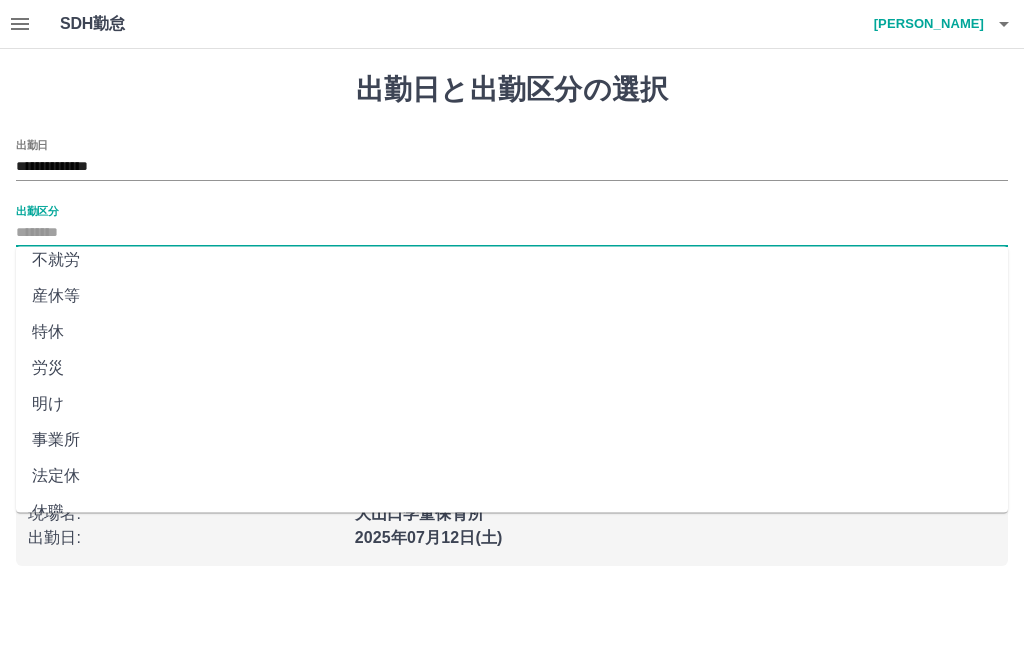 click on "法定休" at bounding box center [512, 477] 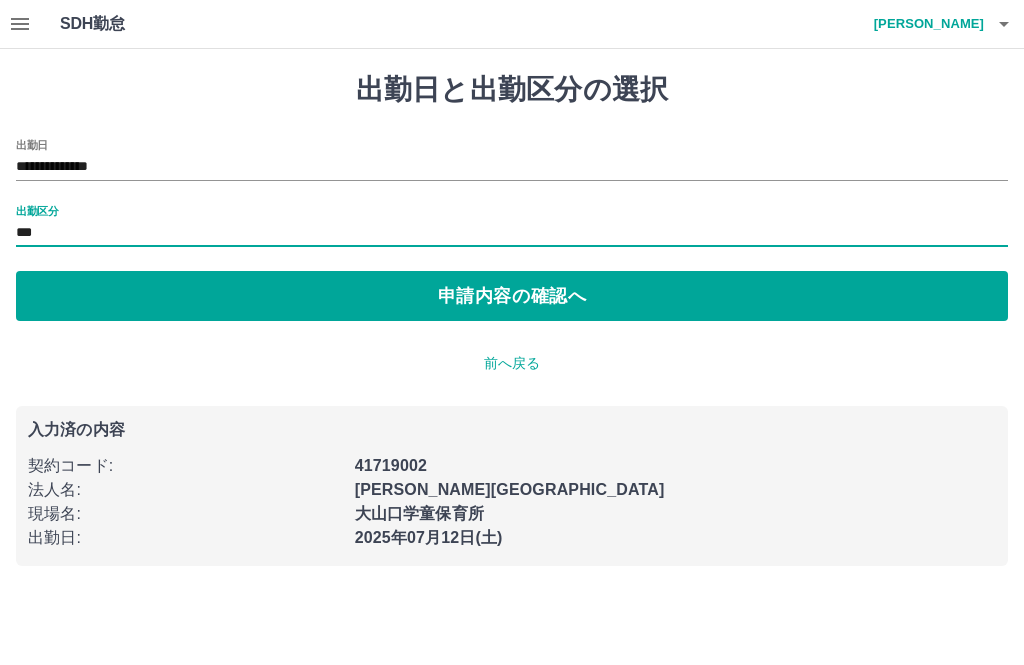 click on "申請内容の確認へ" at bounding box center [512, 296] 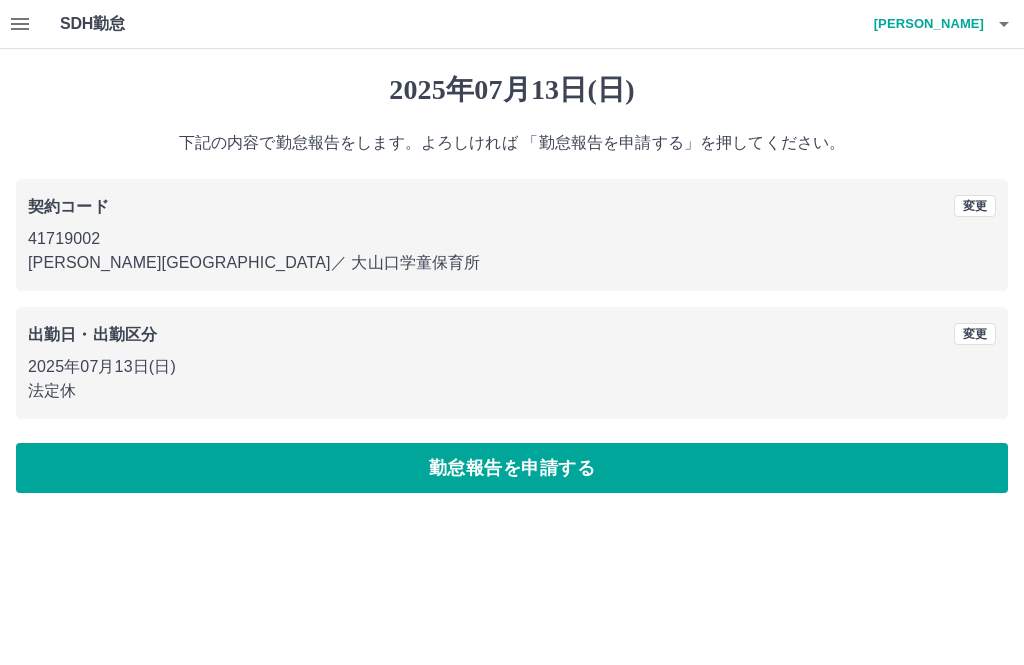 click on "勤怠報告を申請する" at bounding box center (512, 468) 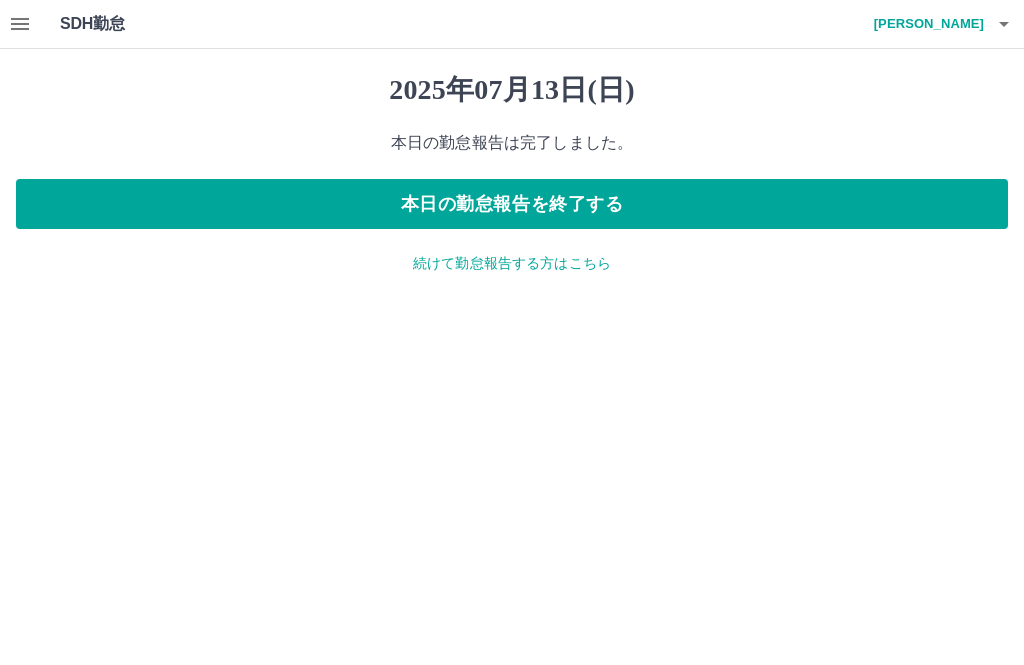 click on "本日の勤怠報告を終了する" at bounding box center (512, 204) 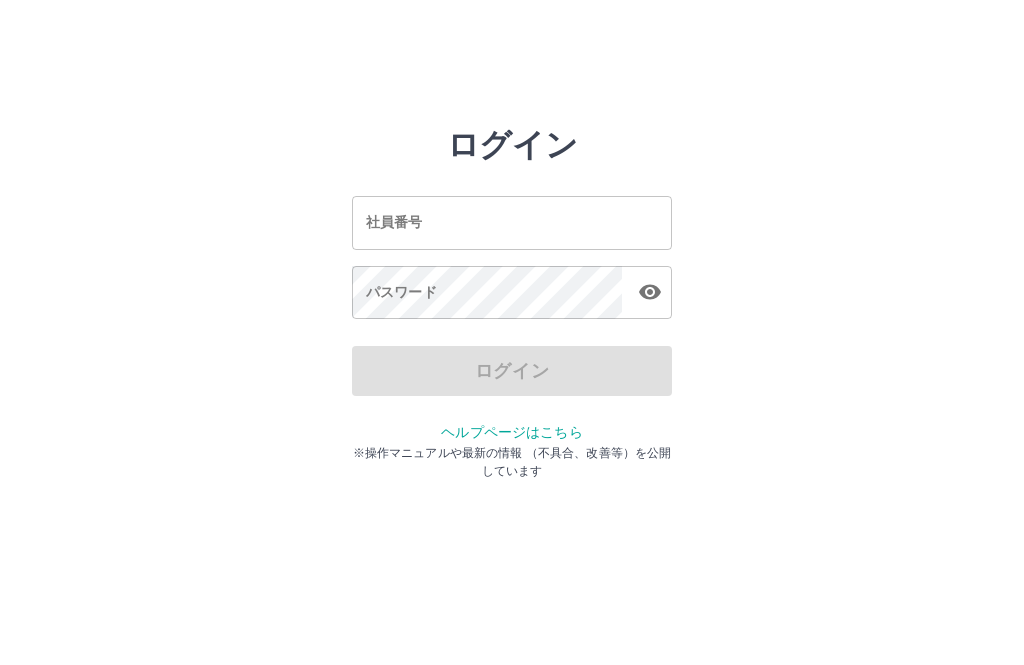 scroll, scrollTop: 0, scrollLeft: 0, axis: both 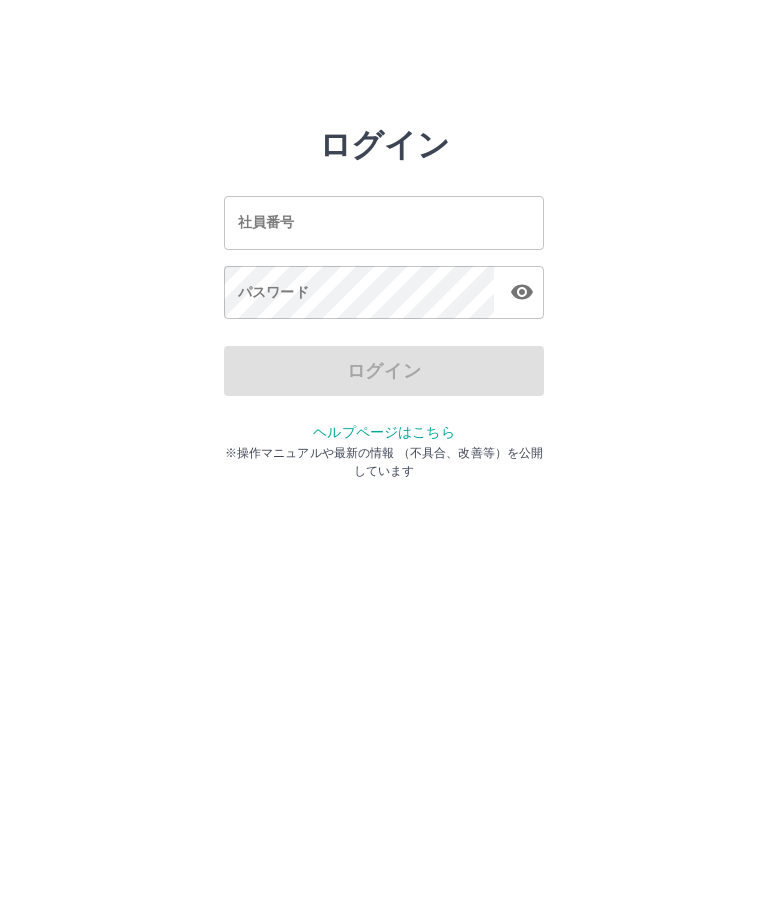 click on "社員番号" at bounding box center [384, 222] 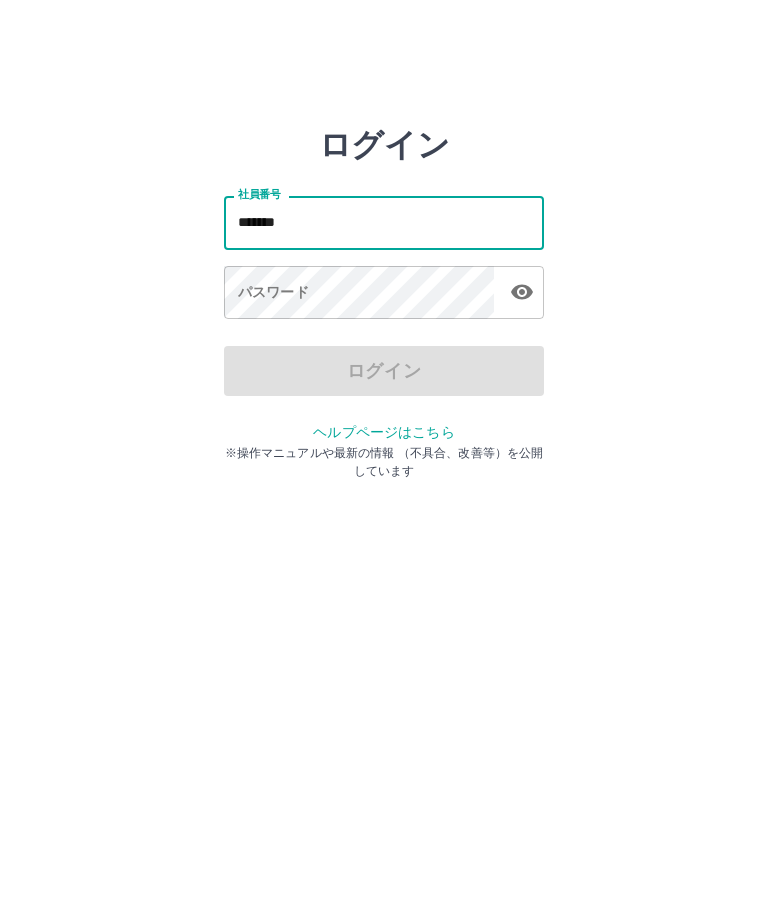 type on "*******" 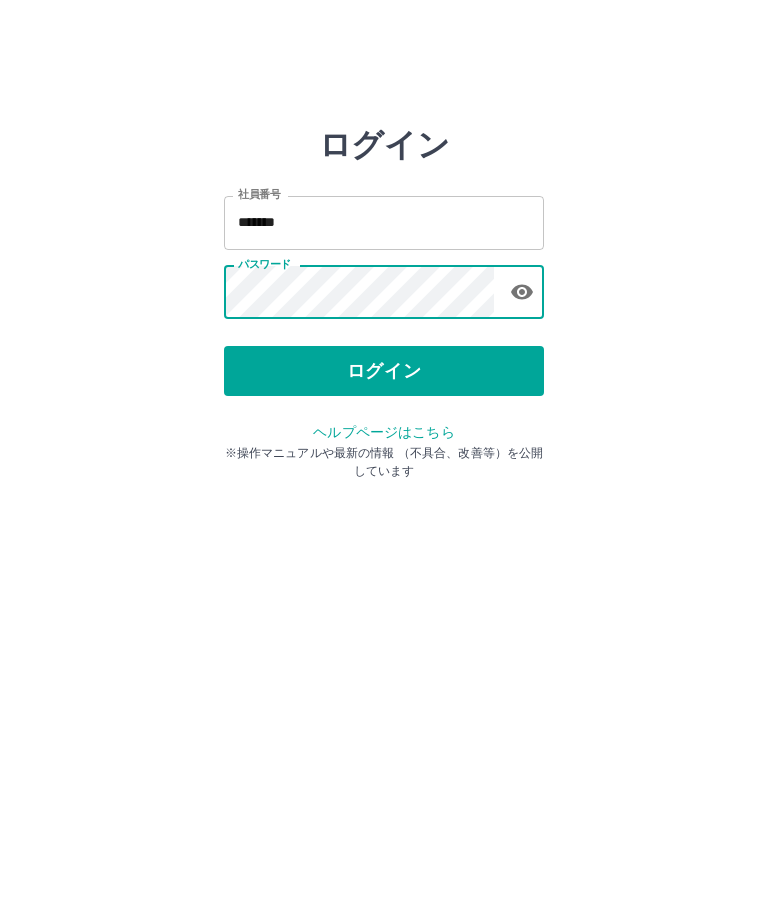 click on "ログイン 社員番号 ******* 社員番号 パスワード パスワード ログイン ヘルプページはこちら ※操作マニュアルや最新の情報 （不具合、改善等）を公開しています" at bounding box center (384, 286) 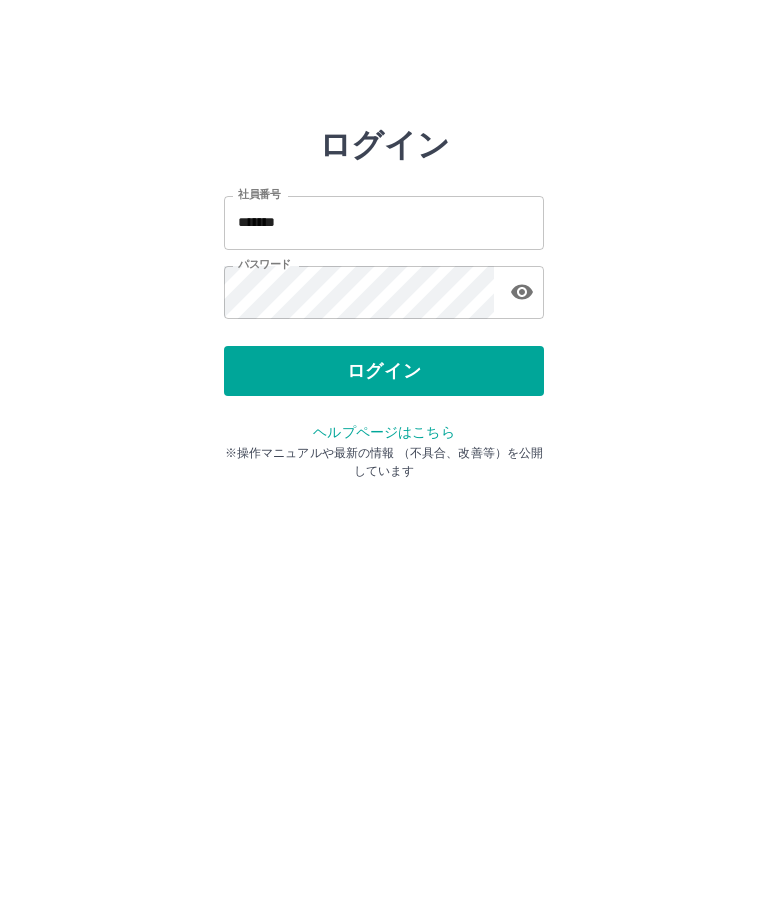 click on "ログイン" at bounding box center (384, 371) 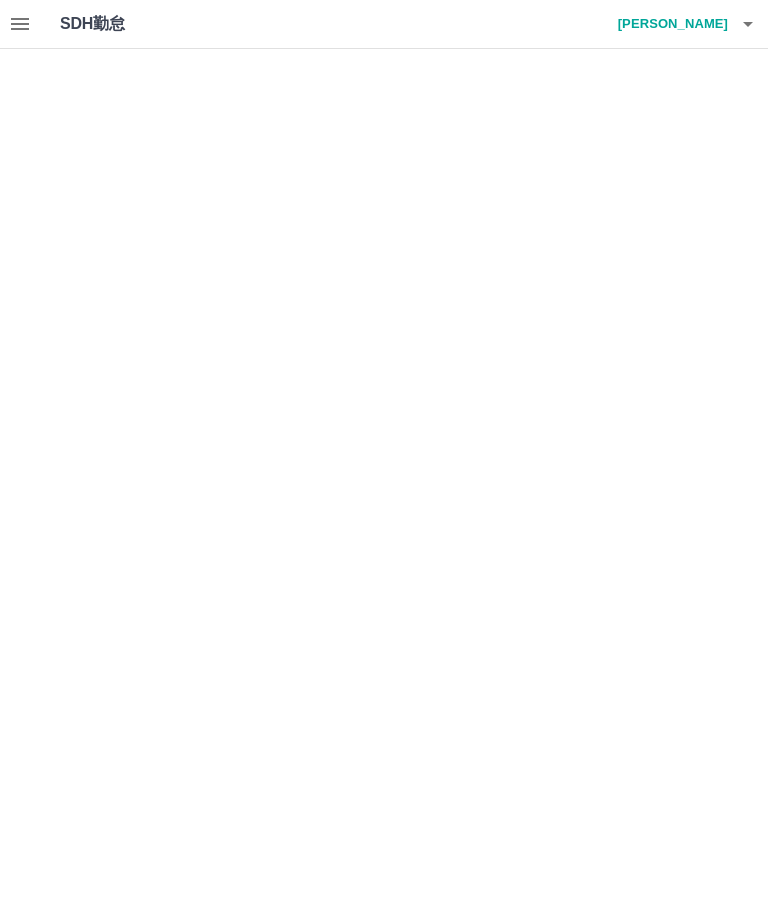 scroll, scrollTop: 0, scrollLeft: 0, axis: both 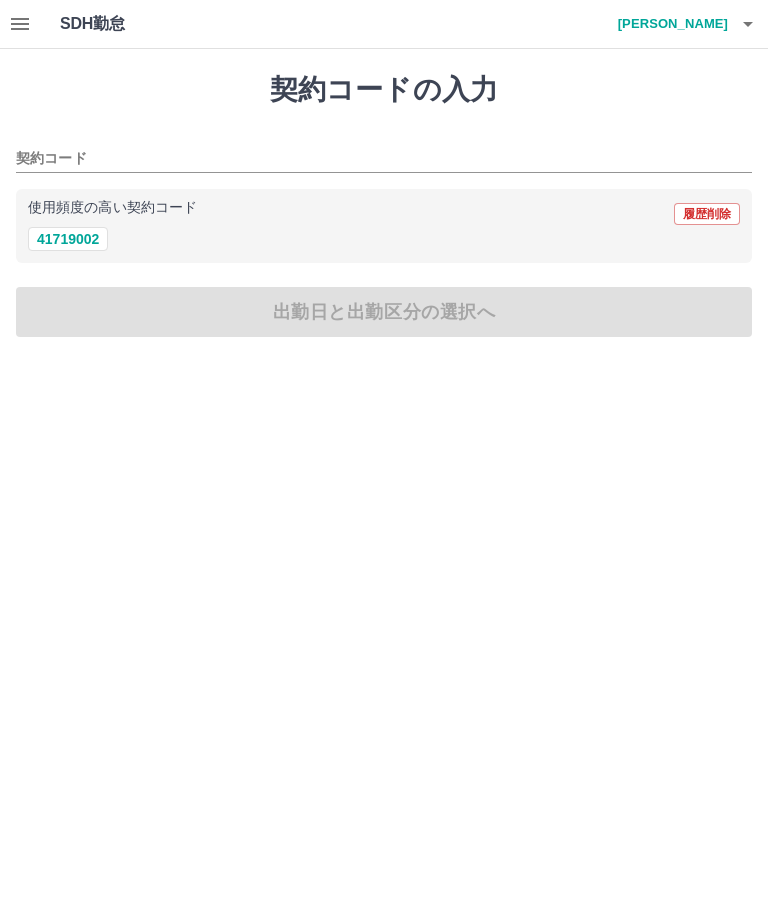 click on "使用頻度の高い契約コード 履歴削除" at bounding box center (384, 214) 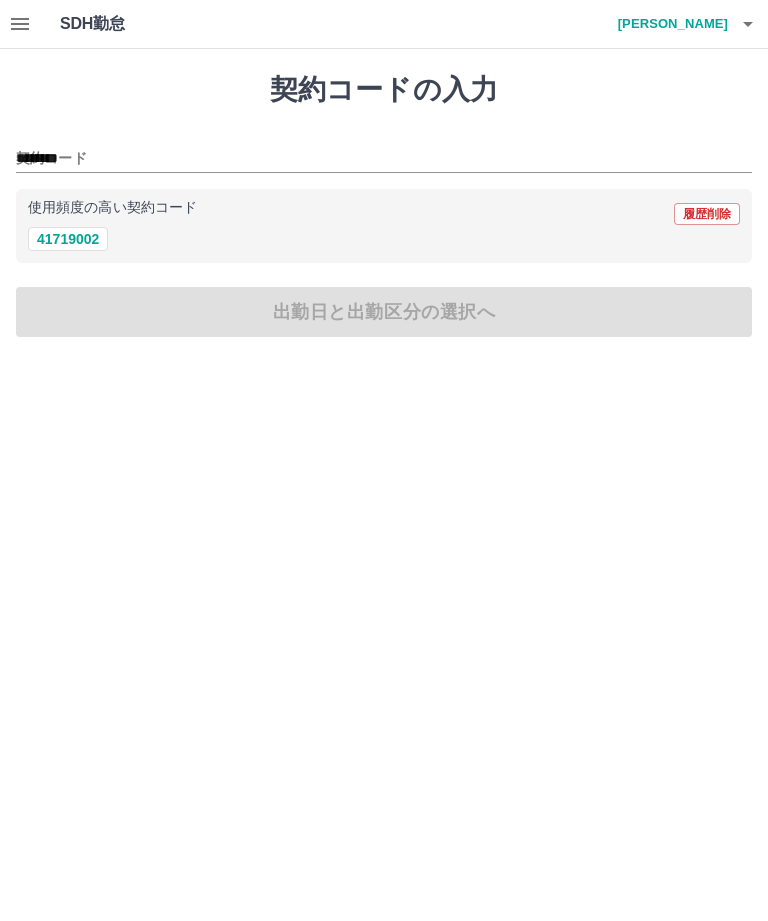 click on "41719002" at bounding box center [68, 239] 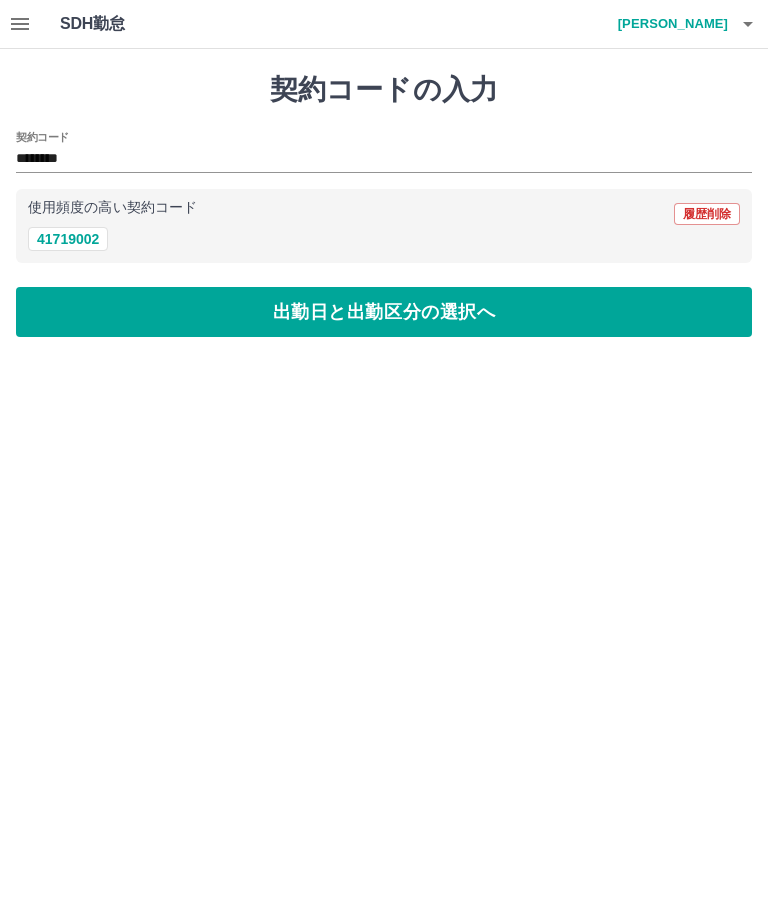 click on "出勤日と出勤区分の選択へ" at bounding box center (384, 312) 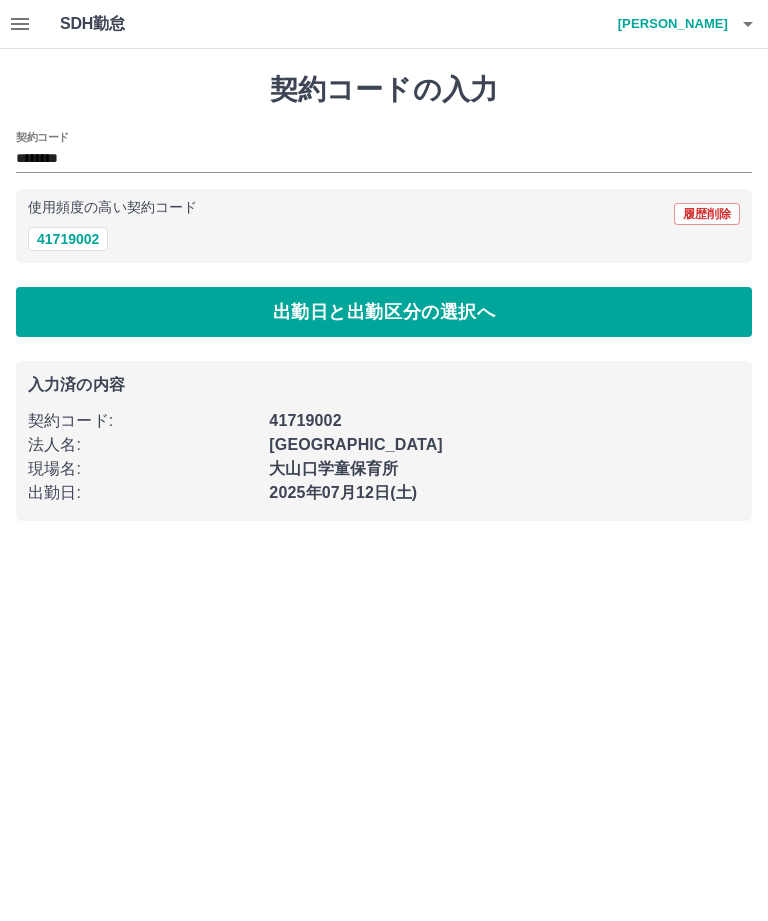 click on "出勤日と出勤区分の選択へ" at bounding box center [384, 312] 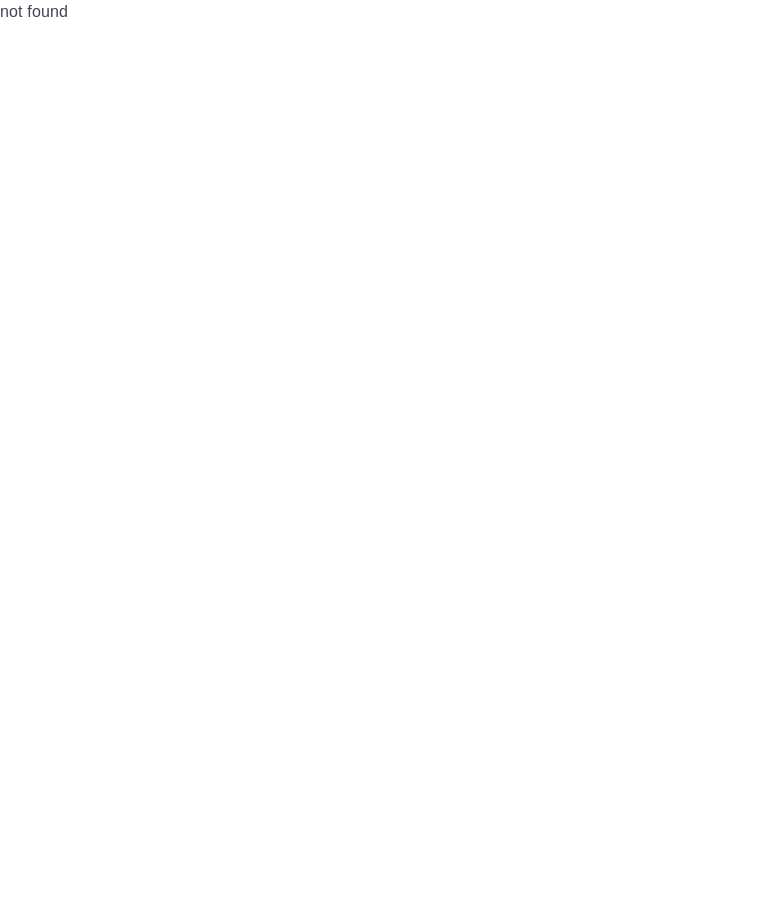 scroll, scrollTop: 0, scrollLeft: 0, axis: both 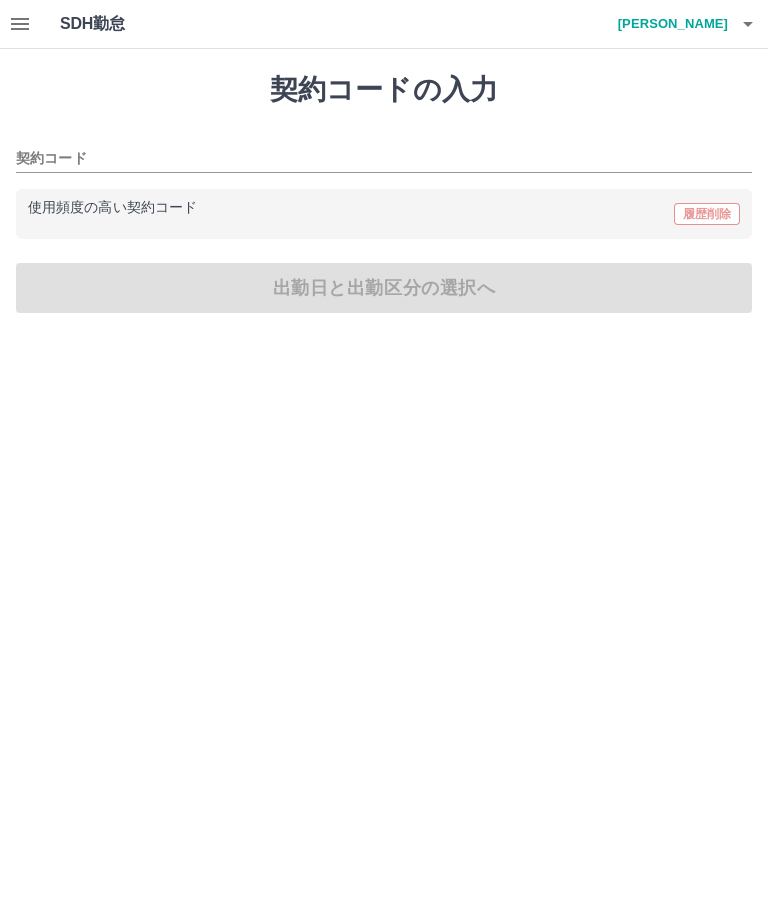 type on "********" 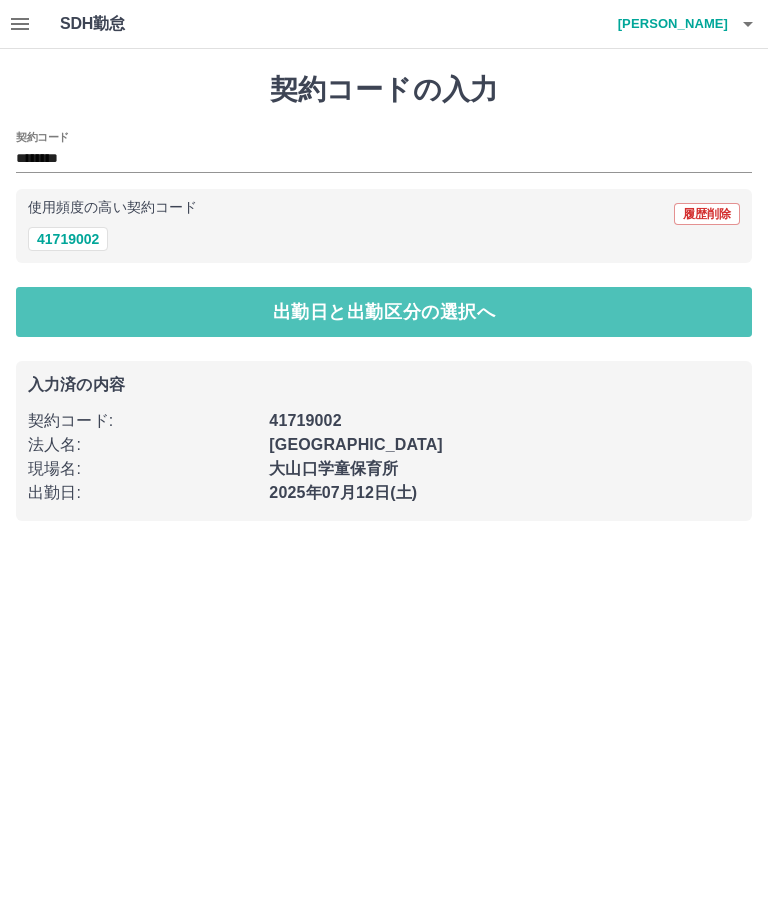 click on "出勤日と出勤区分の選択へ" at bounding box center [384, 312] 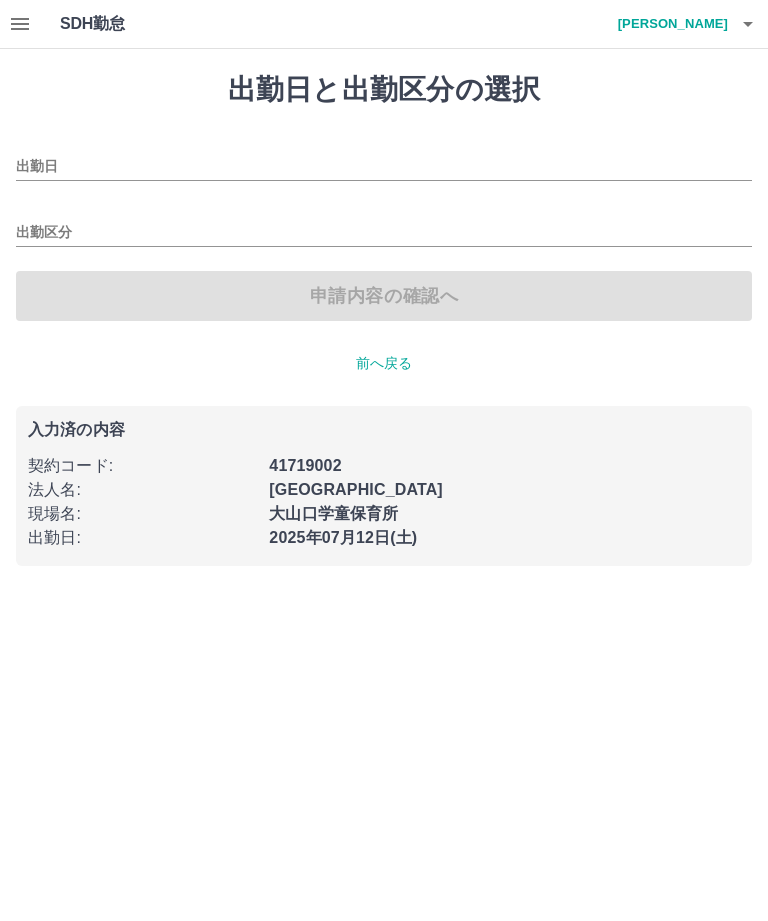 type on "**********" 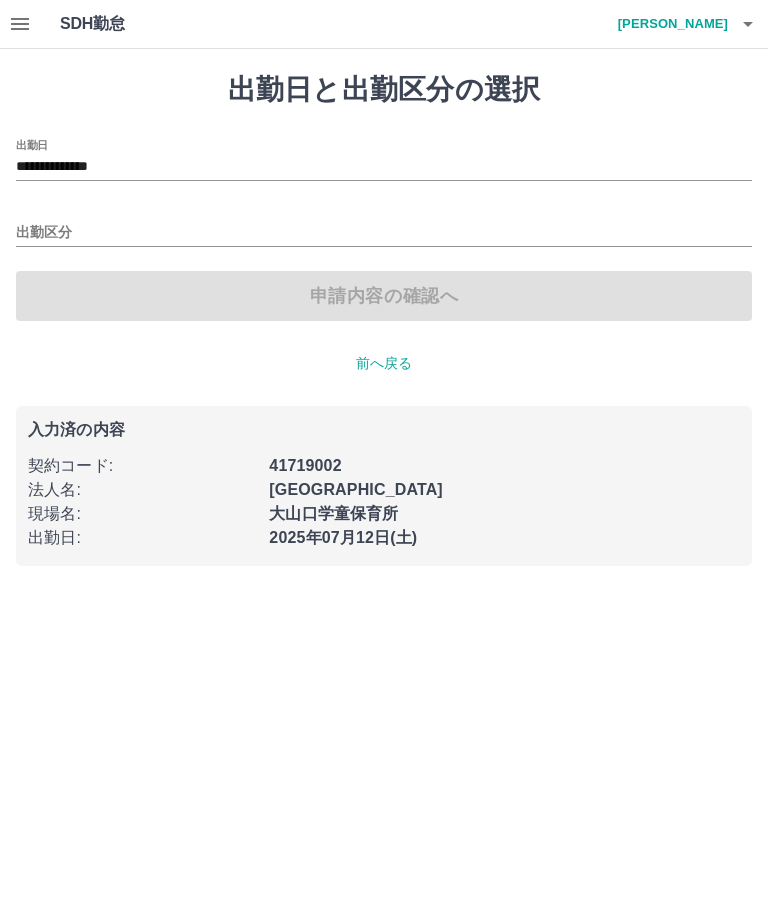 click on "[PERSON_NAME]" at bounding box center [668, 24] 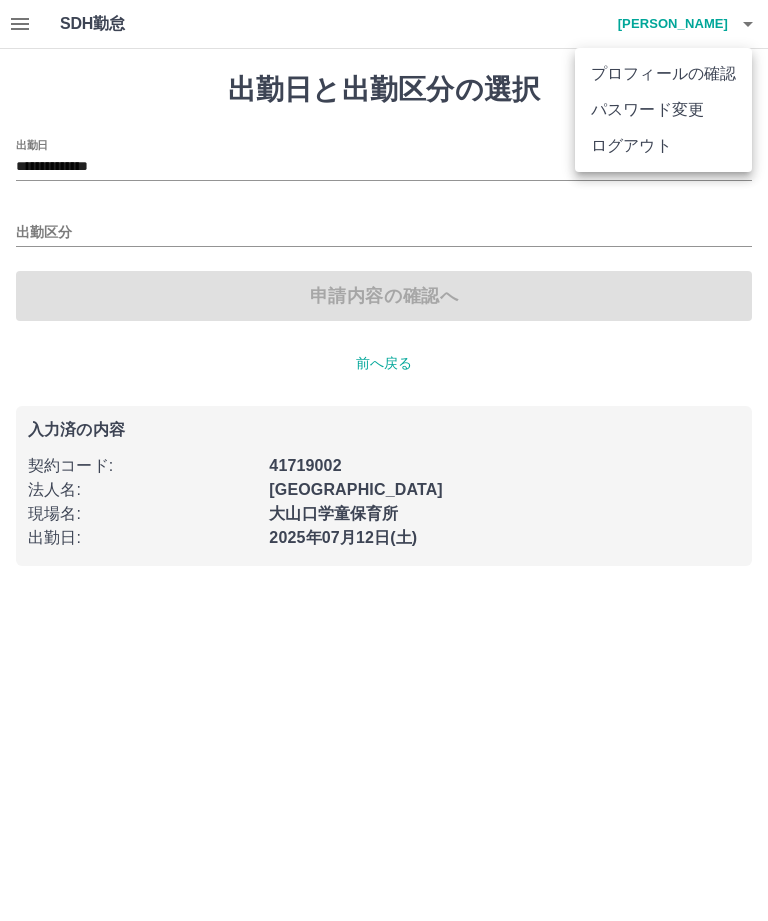 click at bounding box center (384, 460) 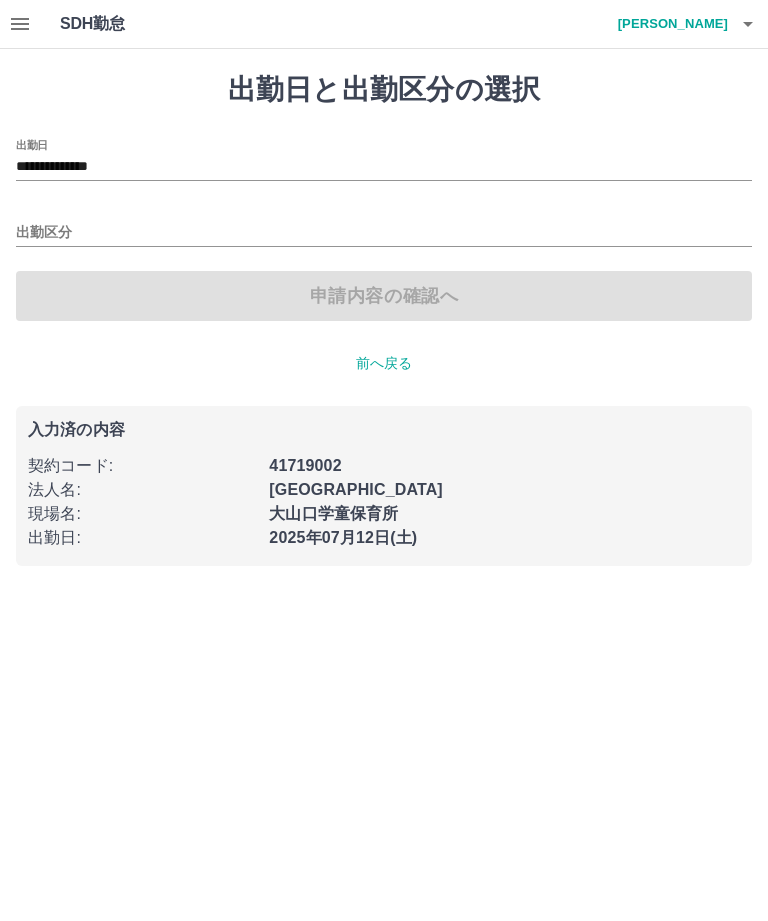 click at bounding box center [20, 24] 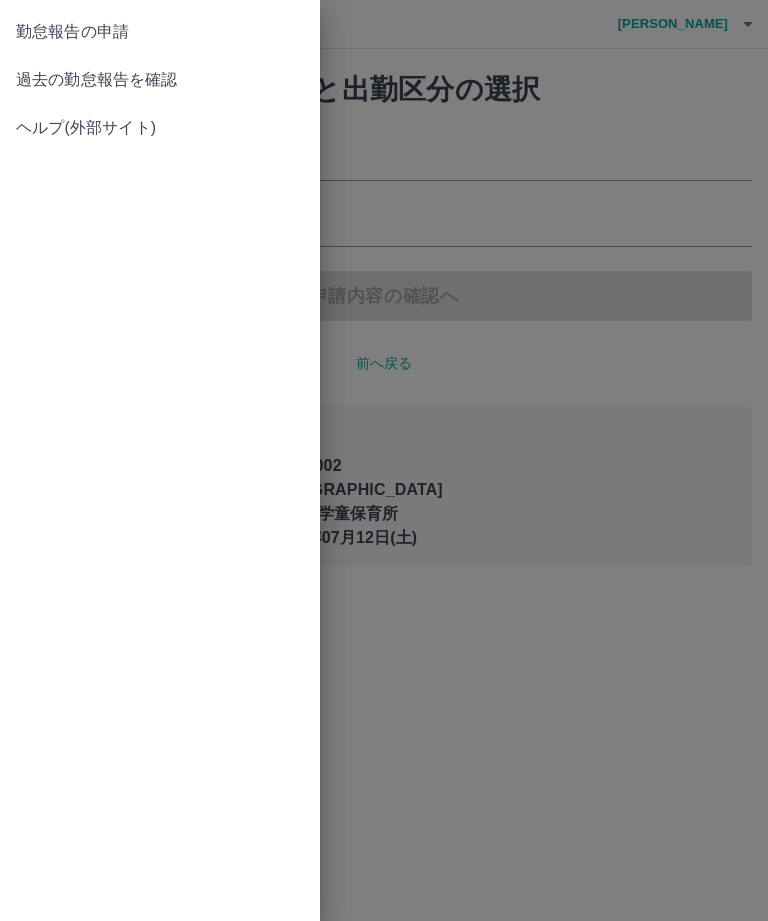 click on "過去の勤怠報告を確認" at bounding box center (160, 80) 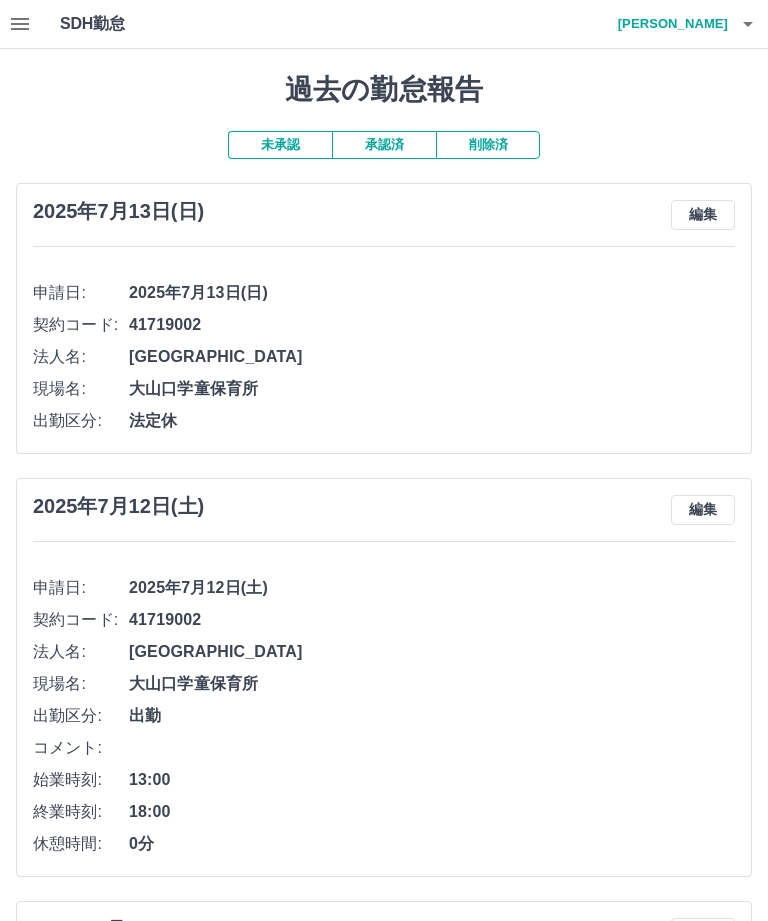 click on "編集" at bounding box center (703, 510) 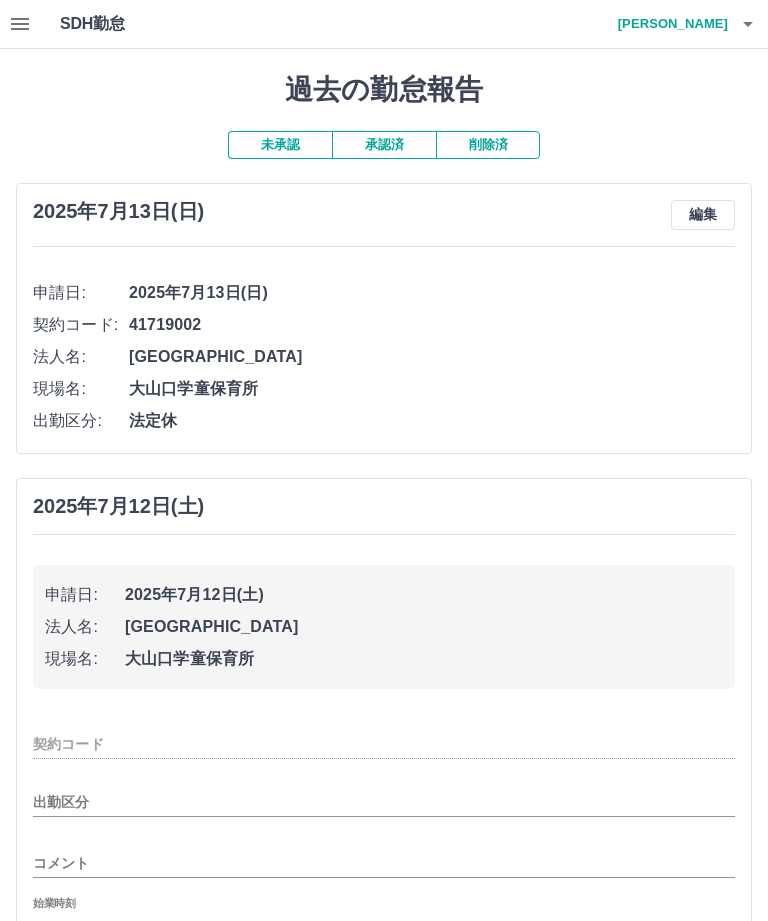type on "********" 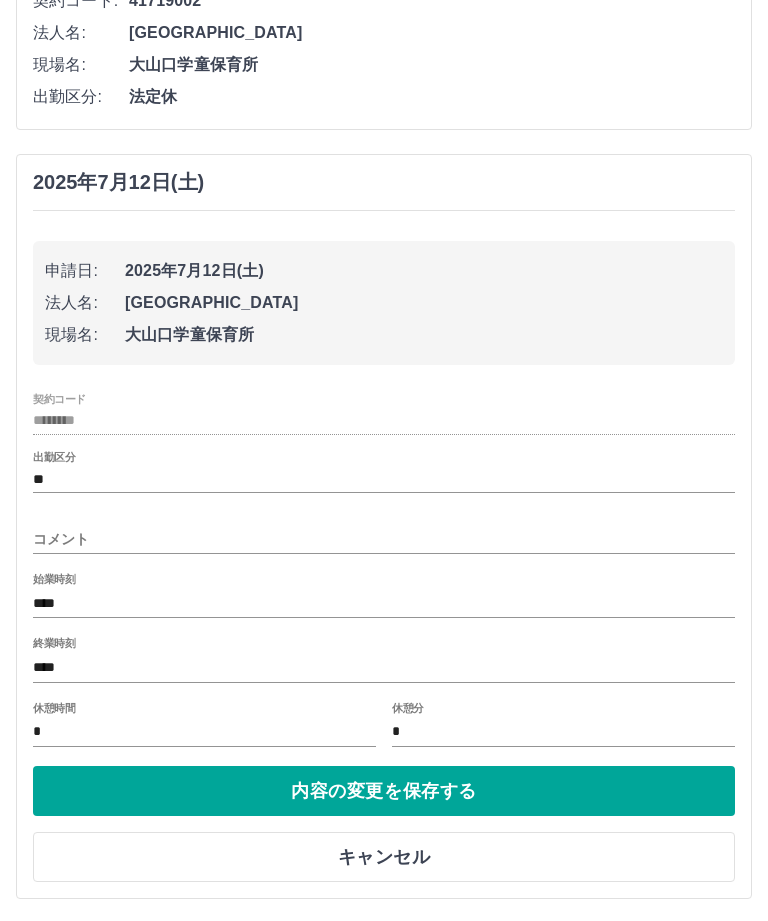 scroll, scrollTop: 326, scrollLeft: 0, axis: vertical 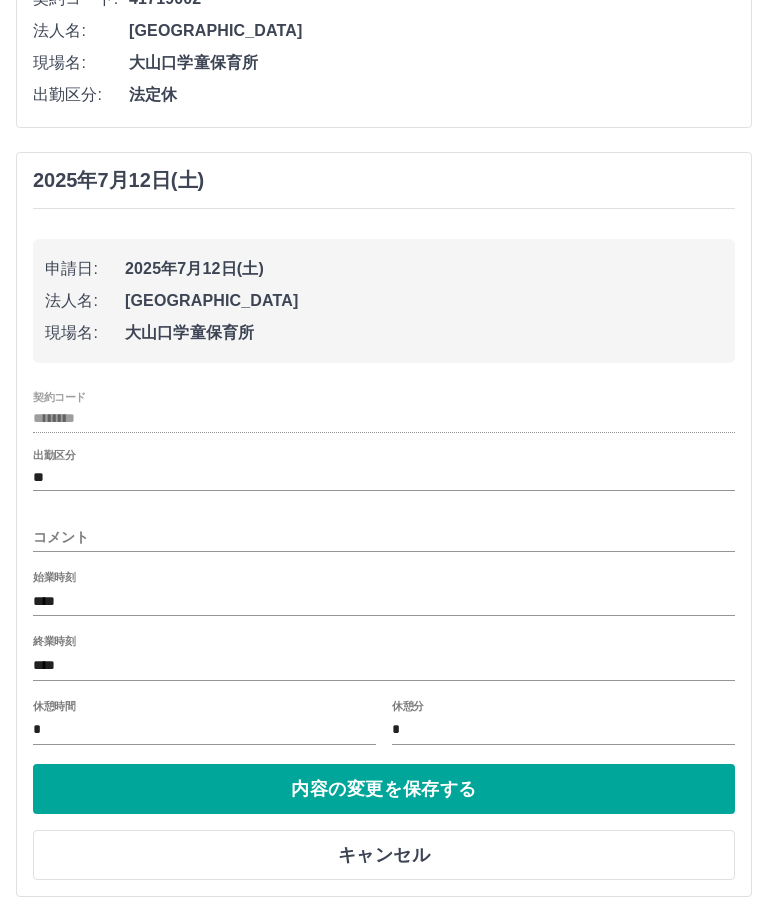 click on "****" at bounding box center [384, 665] 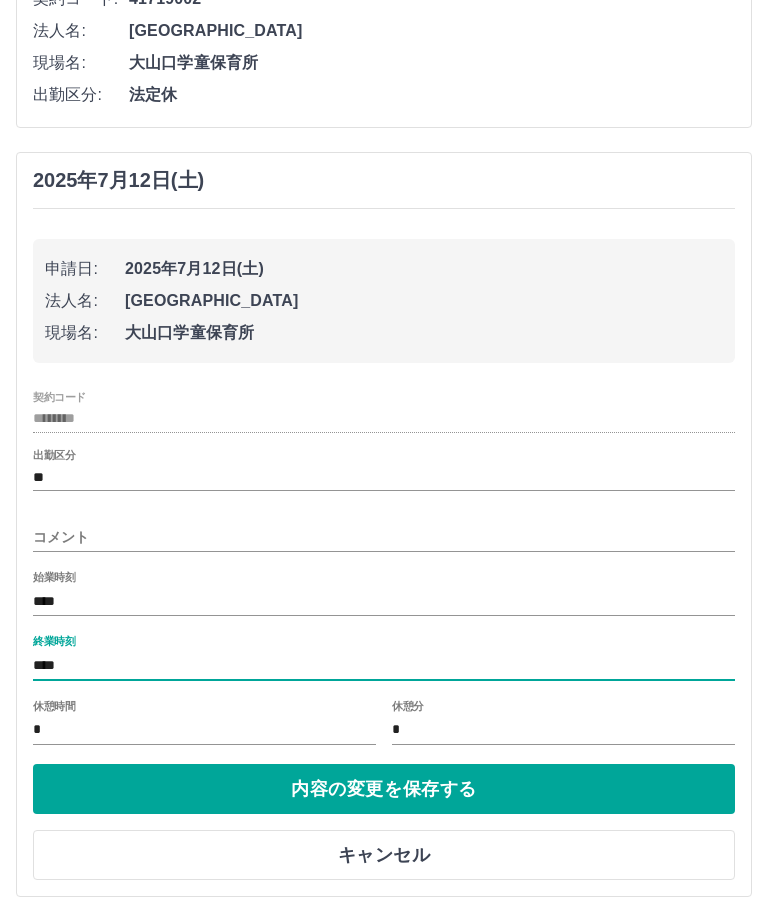 click on "****" at bounding box center [384, 665] 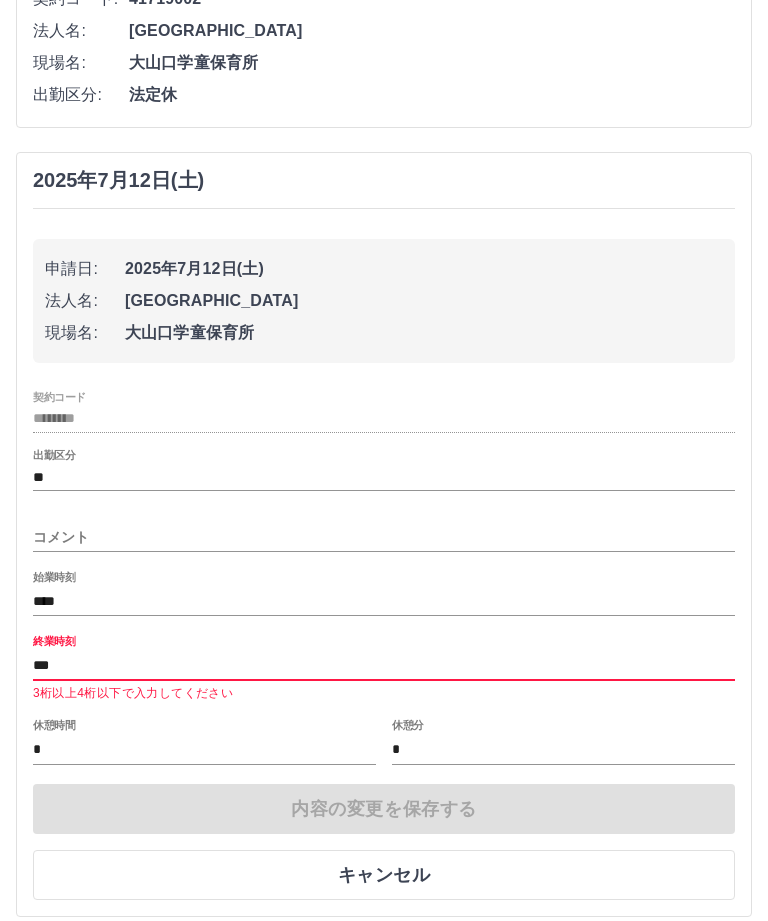 type on "****" 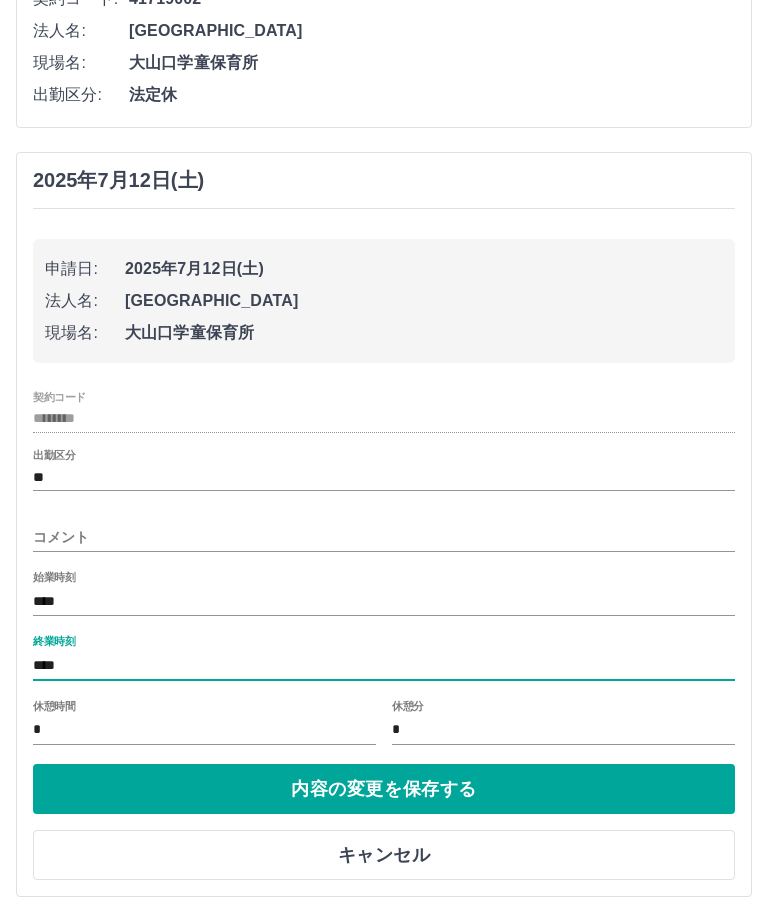 click on "内容の変更を保存する" at bounding box center (384, 789) 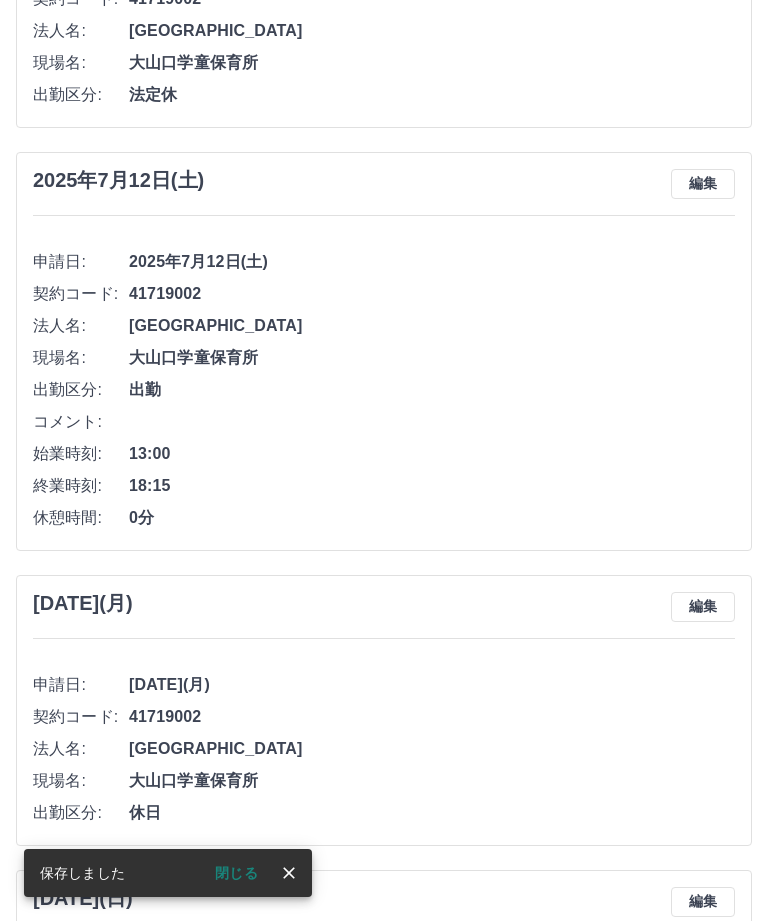click 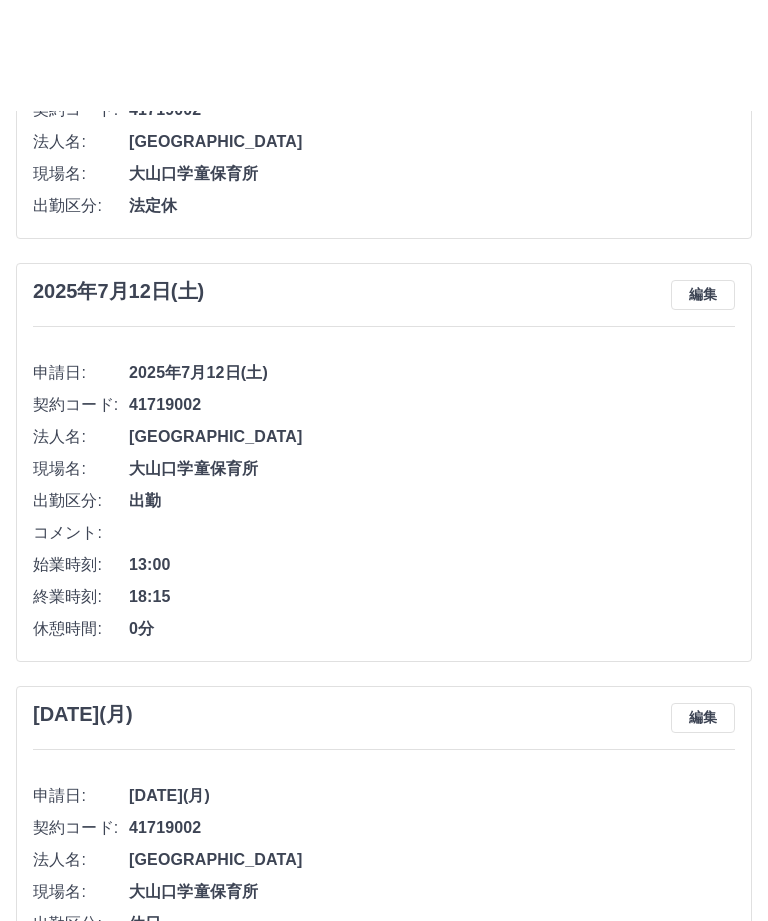 scroll, scrollTop: 0, scrollLeft: 0, axis: both 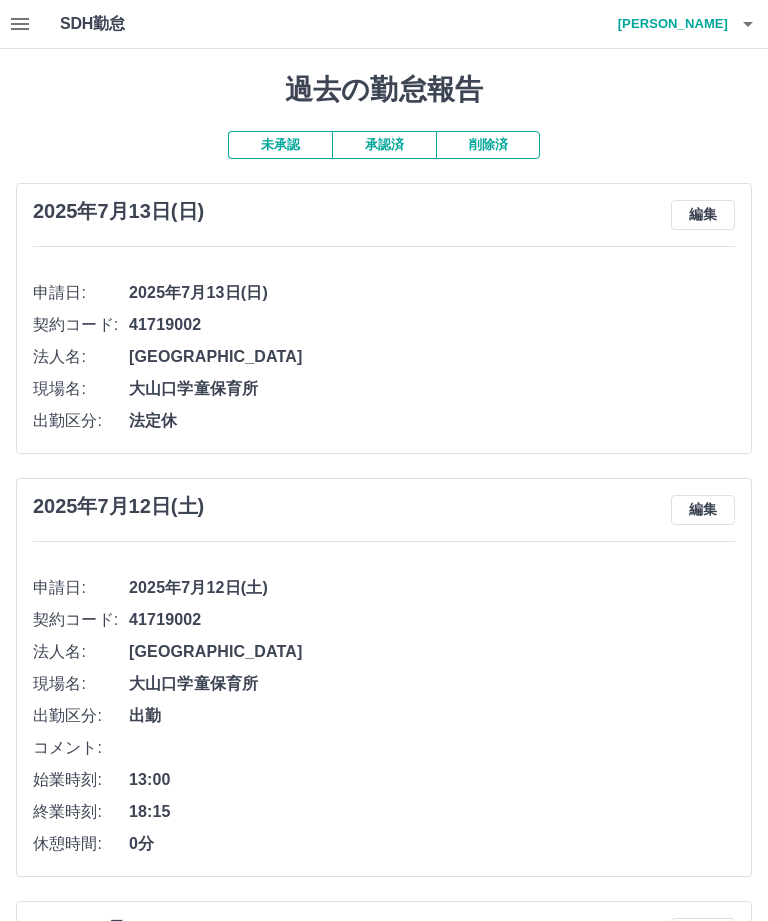 click on "渡辺　真心" at bounding box center (668, 24) 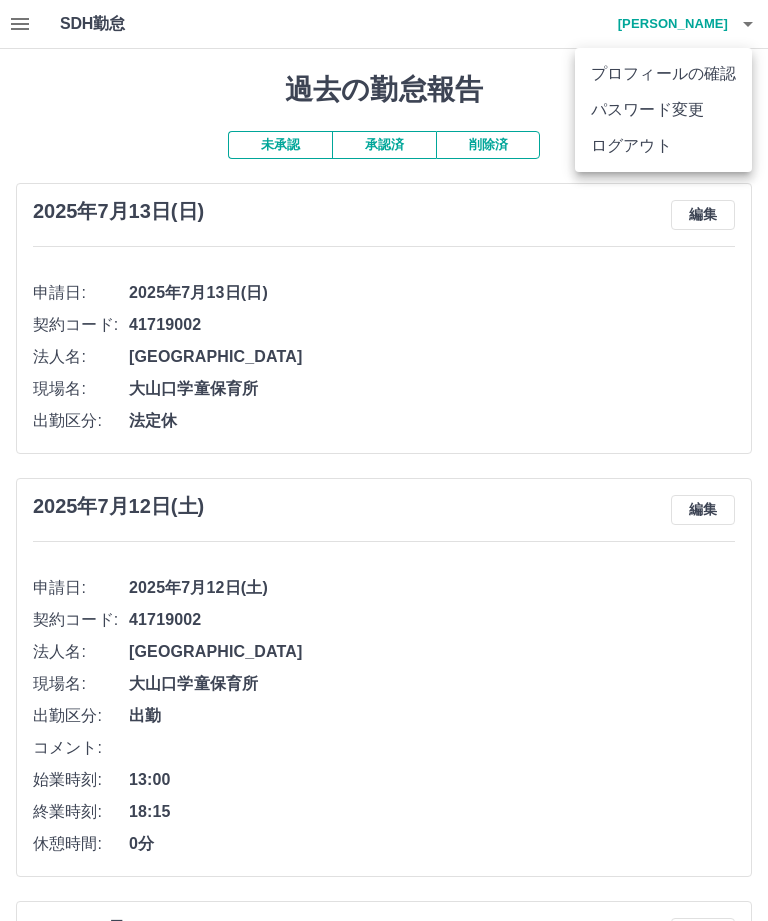 click on "ログアウト" at bounding box center [663, 146] 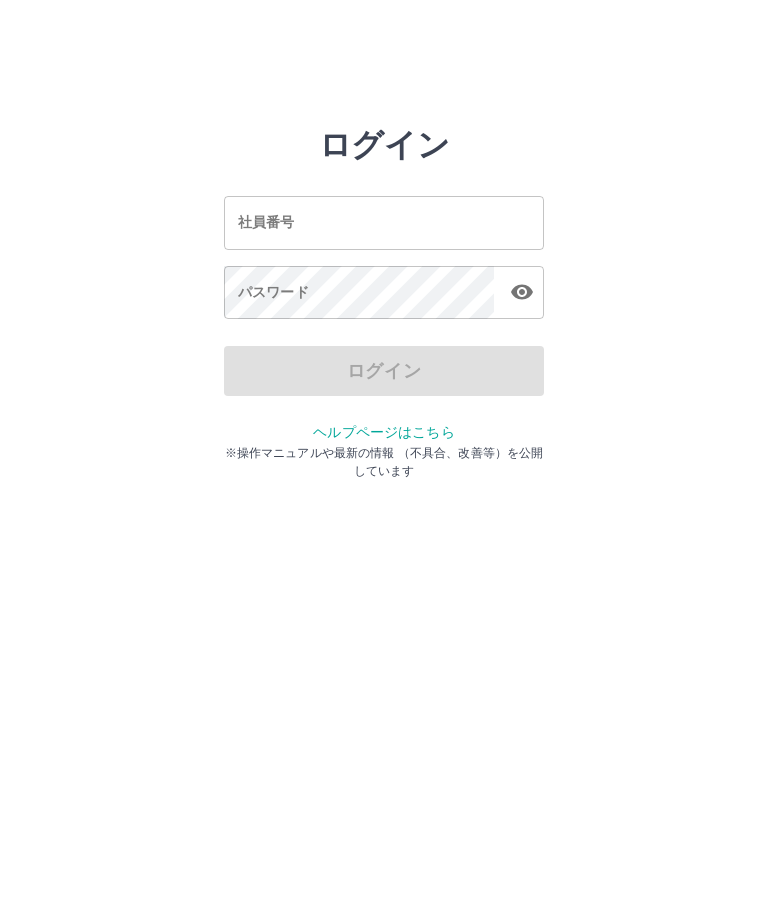 scroll, scrollTop: 0, scrollLeft: 0, axis: both 